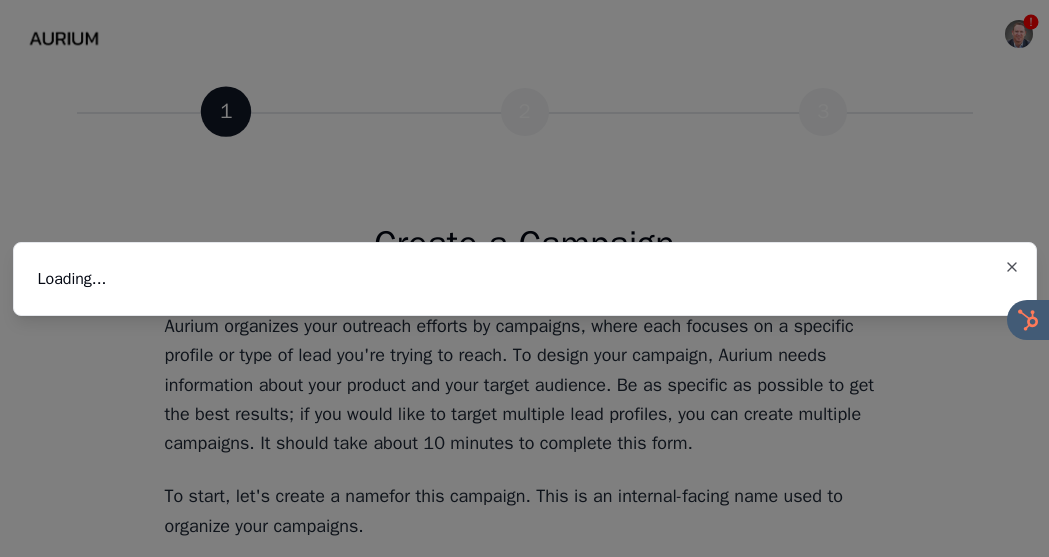 scroll, scrollTop: 0, scrollLeft: 0, axis: both 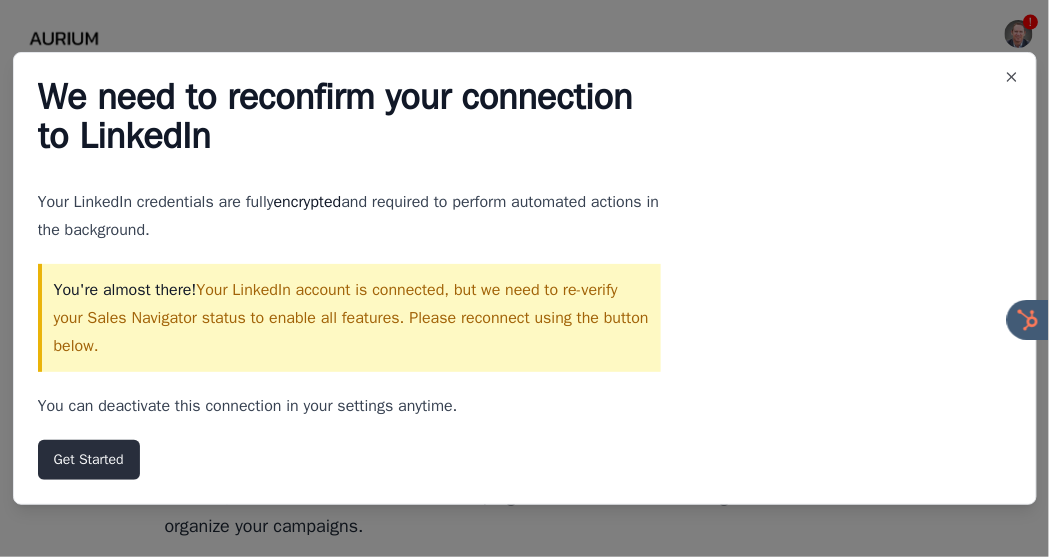 click on "Get Started" at bounding box center (89, 460) 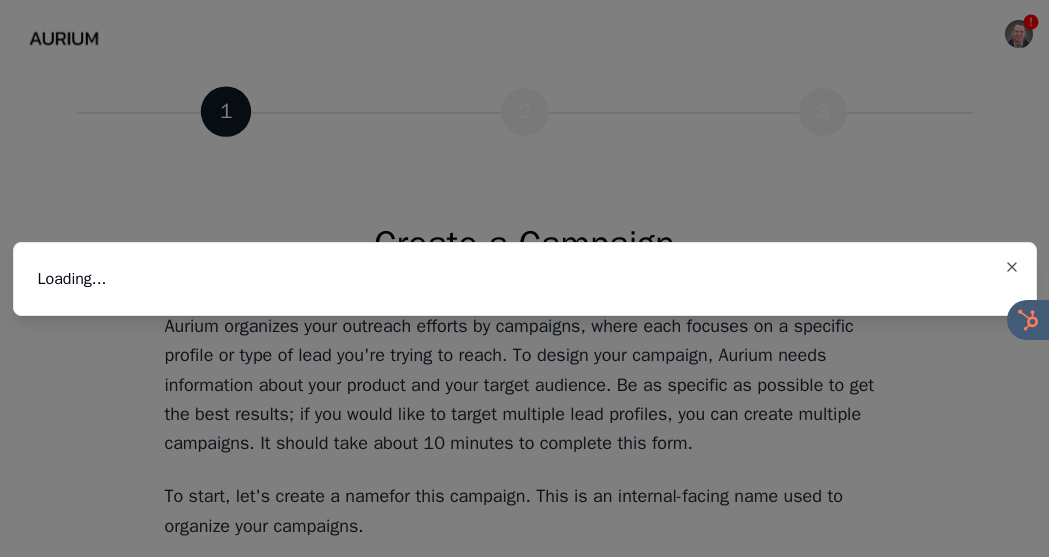 scroll, scrollTop: 0, scrollLeft: 0, axis: both 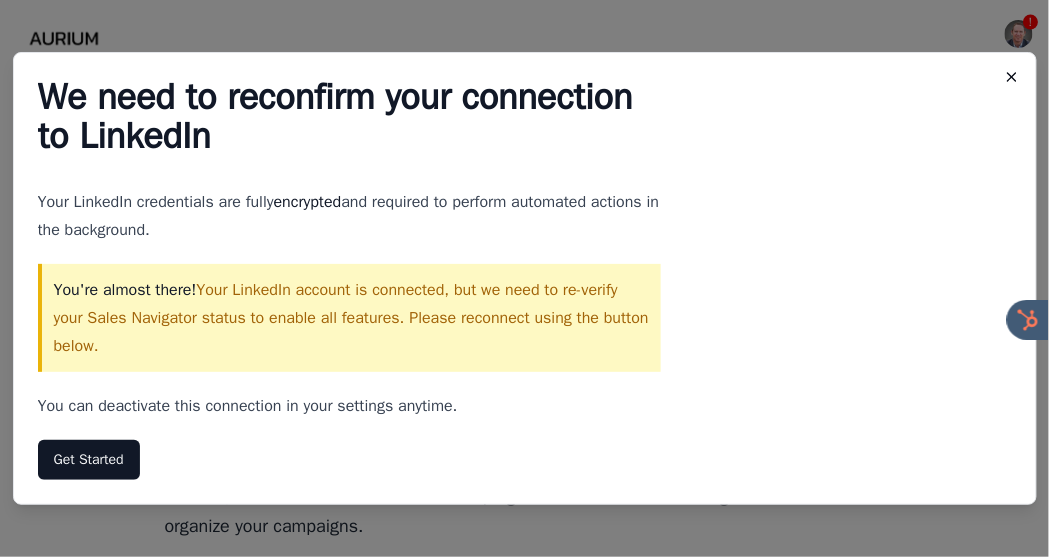 click 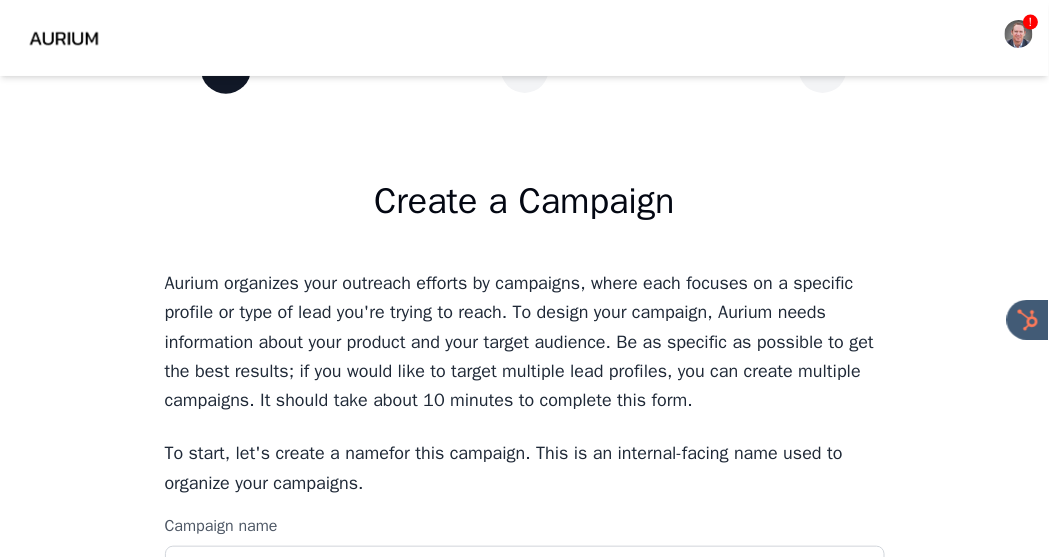 scroll, scrollTop: 0, scrollLeft: 0, axis: both 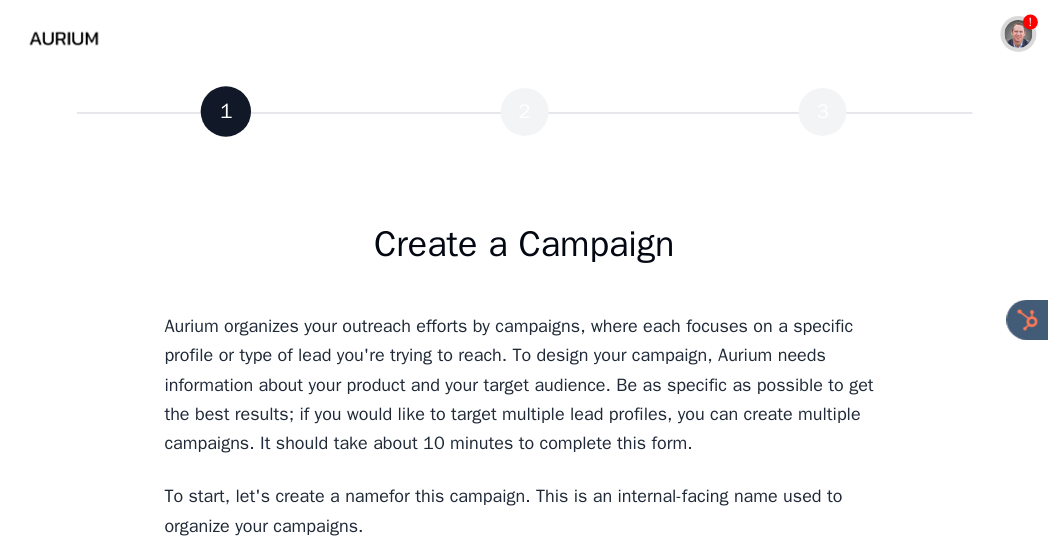 click at bounding box center (1019, 34) 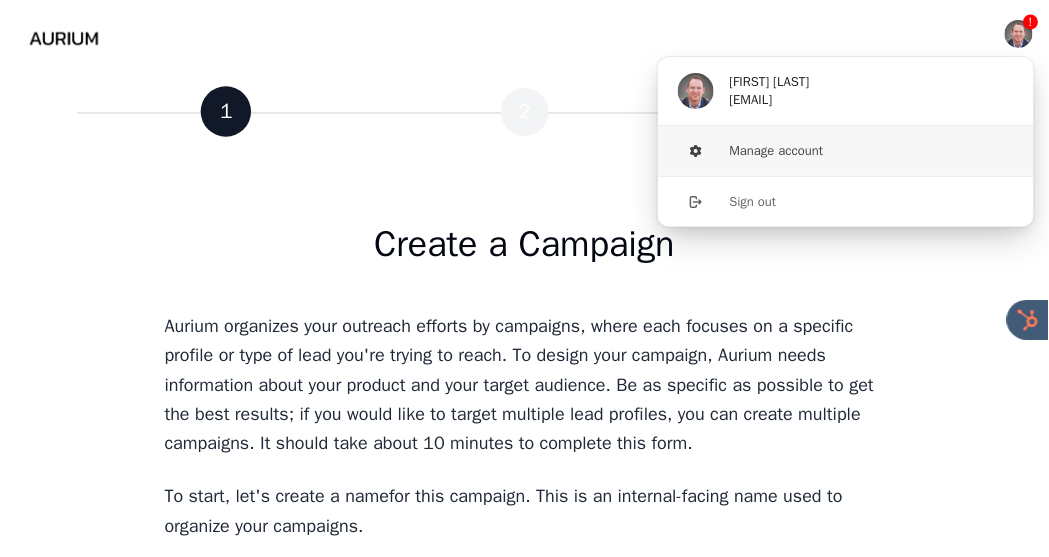 click on "Manage account" at bounding box center [846, 151] 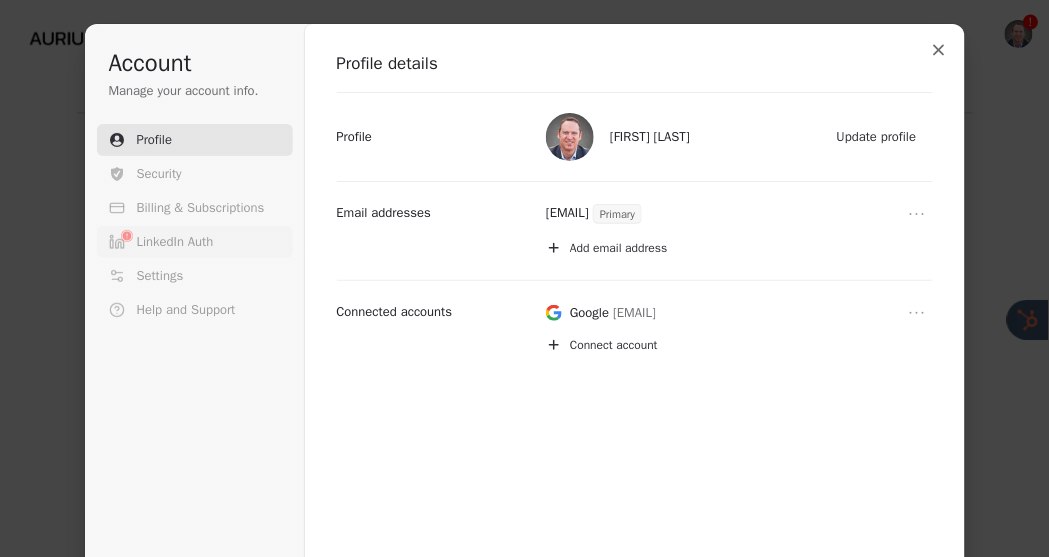 click on "LinkedIn Auth" at bounding box center (175, 242) 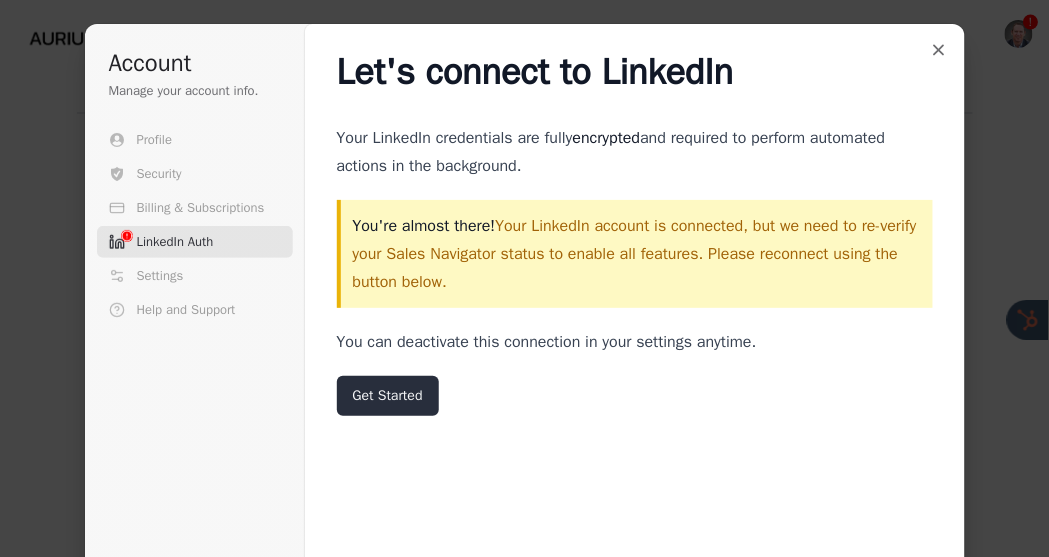 click on "Get Started" at bounding box center (388, 396) 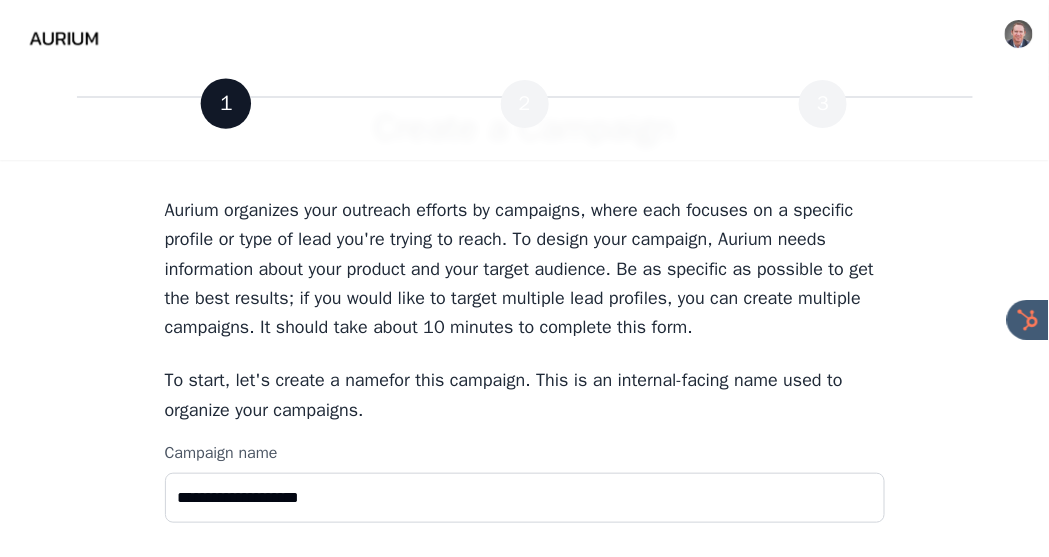scroll, scrollTop: 184, scrollLeft: 0, axis: vertical 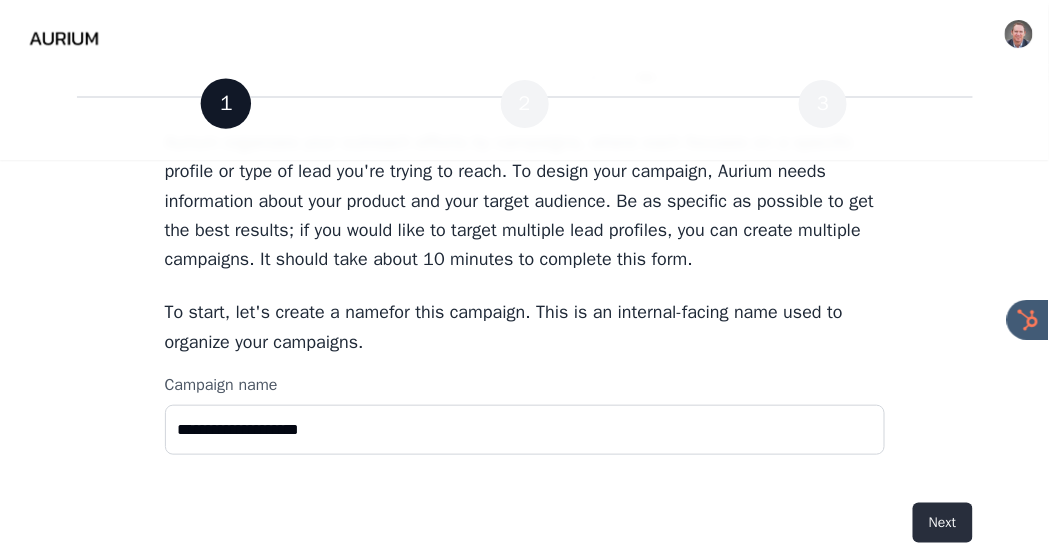 click on "Next" at bounding box center (942, 523) 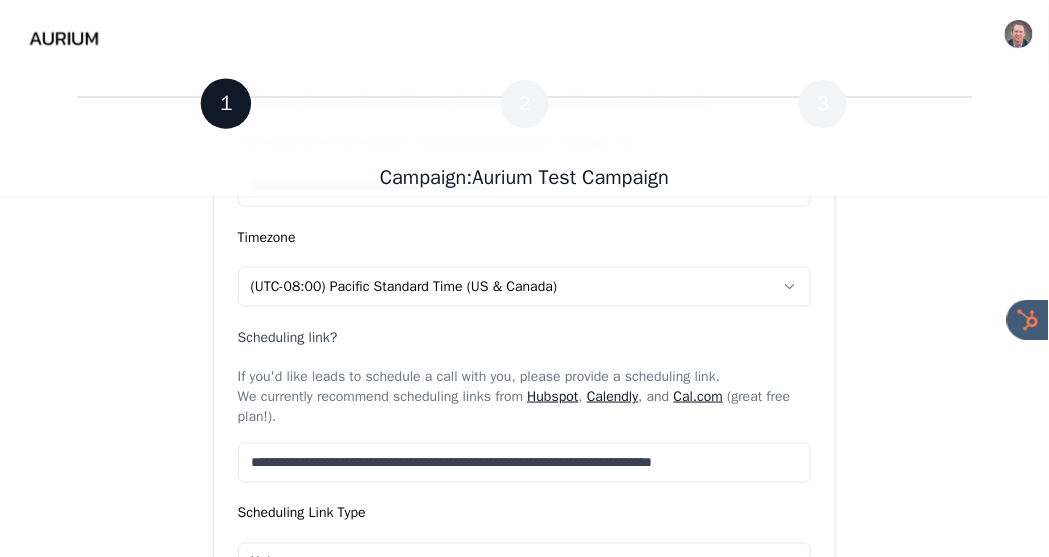 scroll, scrollTop: 2279, scrollLeft: 0, axis: vertical 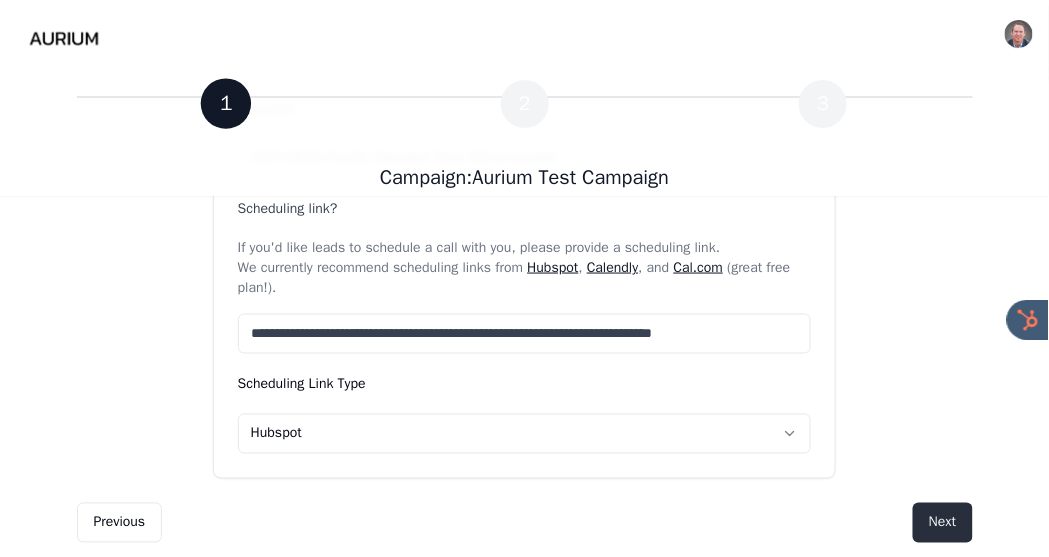 click on "Next" at bounding box center (942, 523) 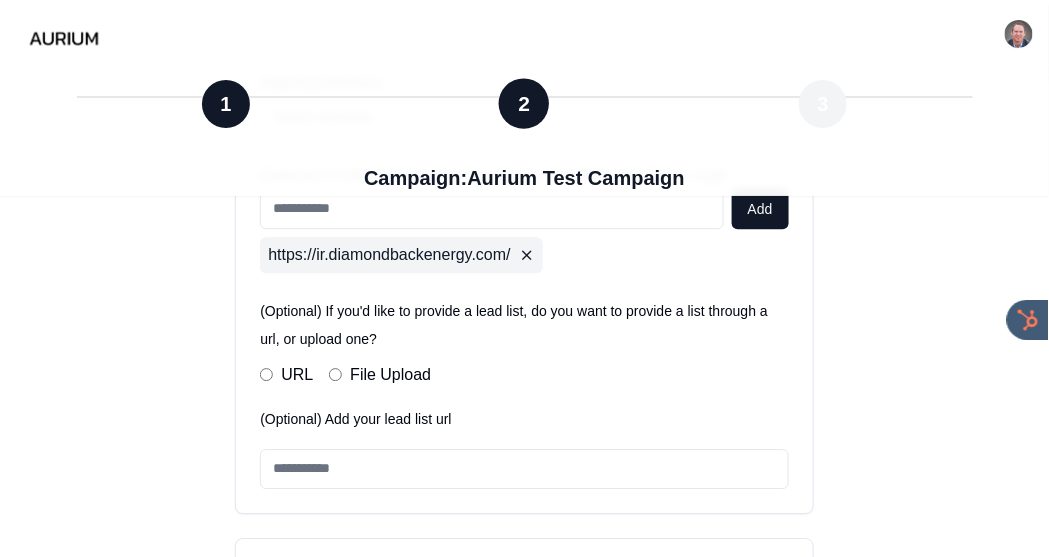 scroll, scrollTop: 1666, scrollLeft: 0, axis: vertical 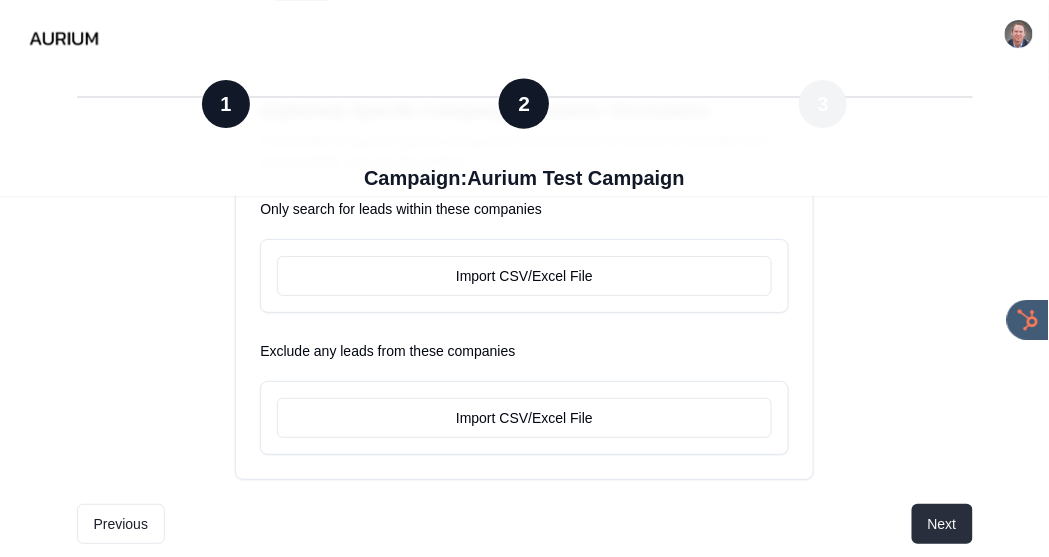click on "Next" at bounding box center [942, 524] 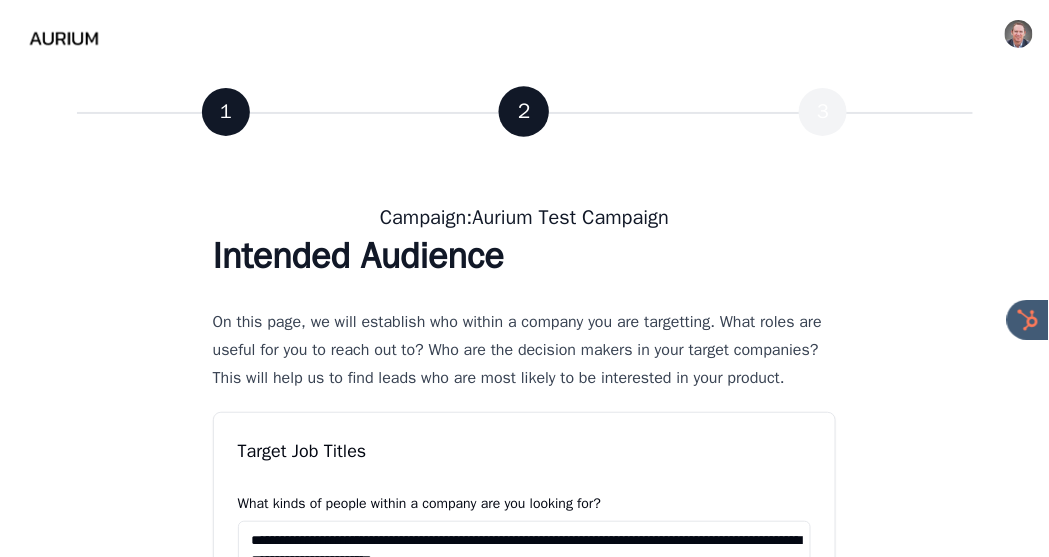 scroll, scrollTop: 660, scrollLeft: 0, axis: vertical 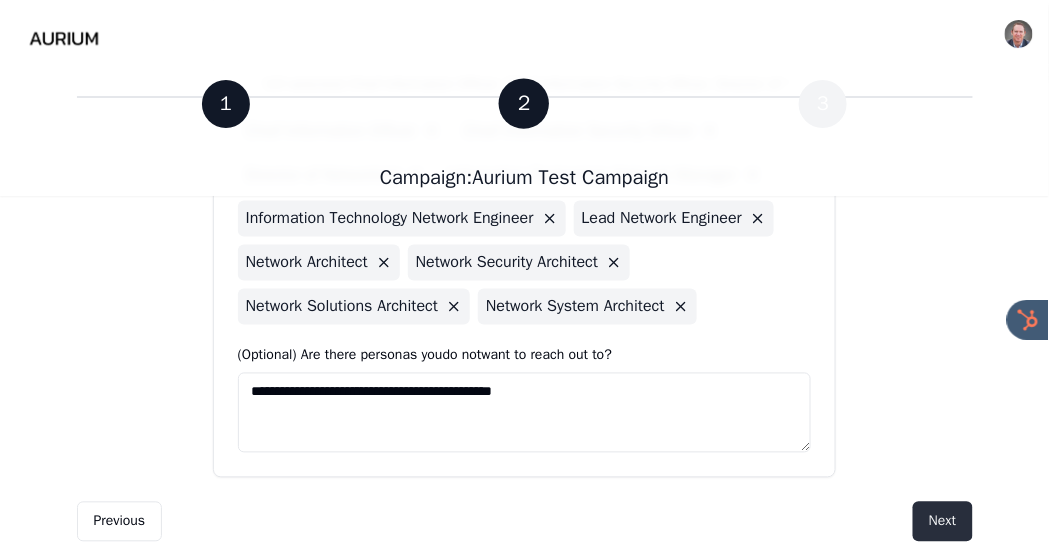 click on "Next" at bounding box center [942, 522] 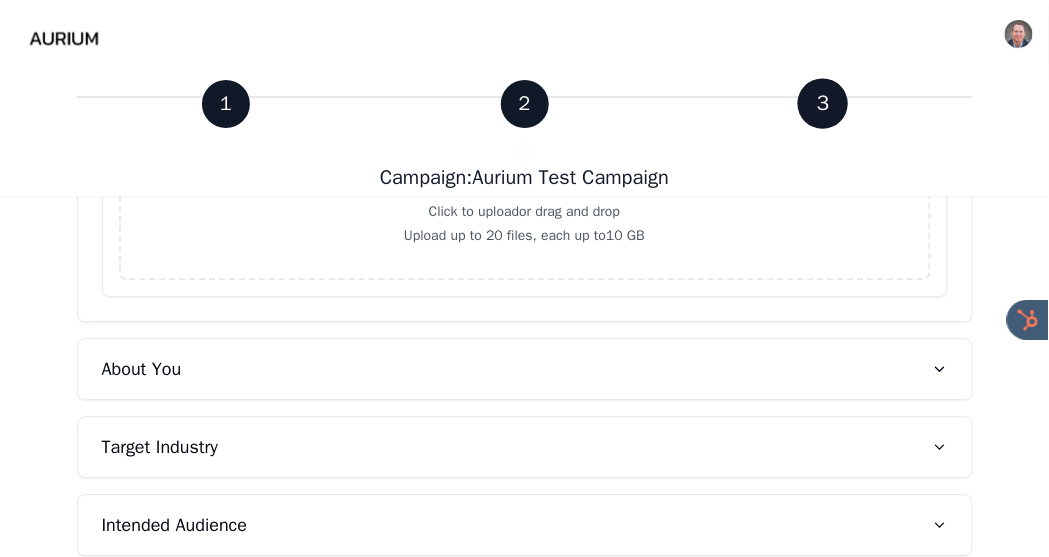 scroll, scrollTop: 1112, scrollLeft: 0, axis: vertical 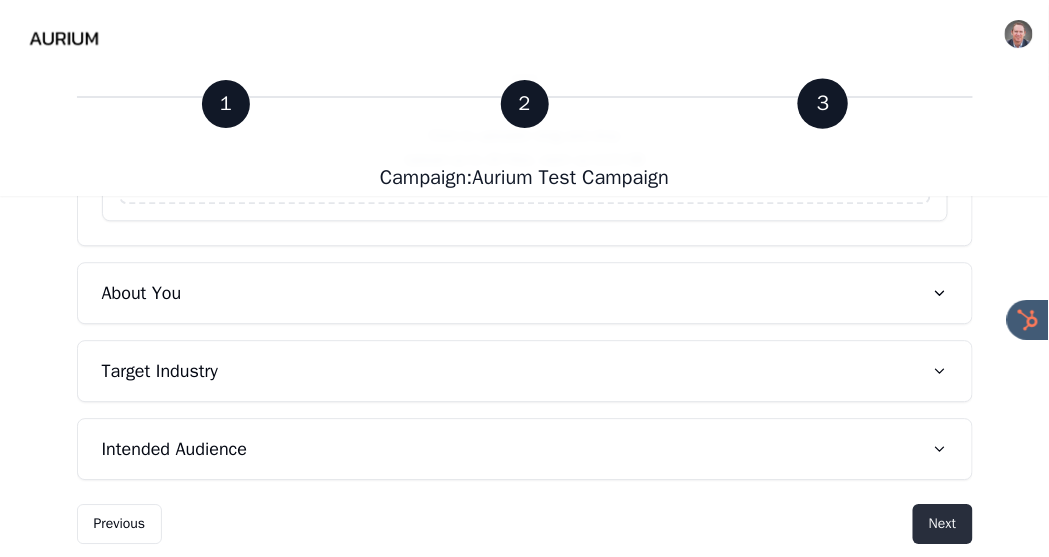 click on "Next" at bounding box center (942, 524) 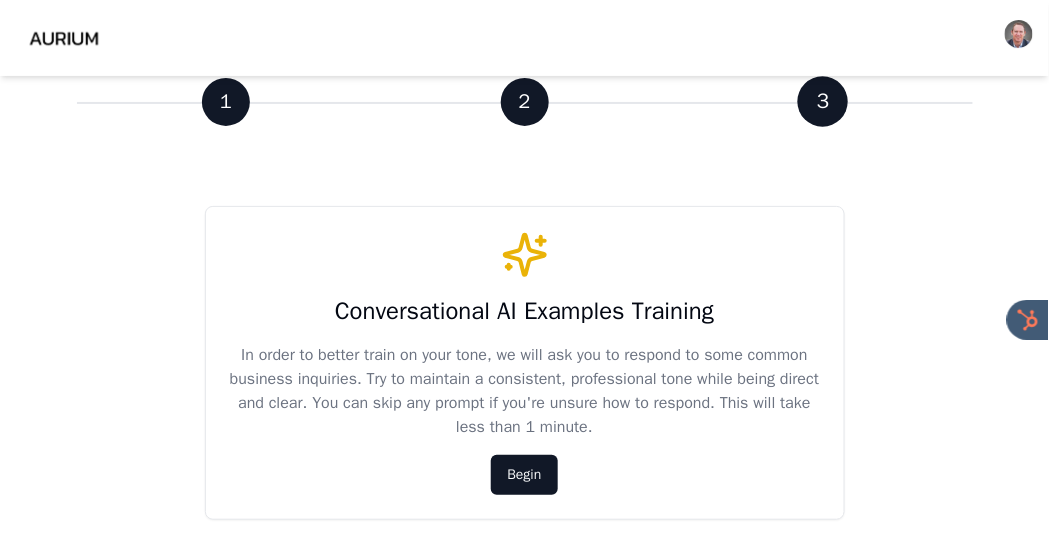 scroll, scrollTop: 0, scrollLeft: 0, axis: both 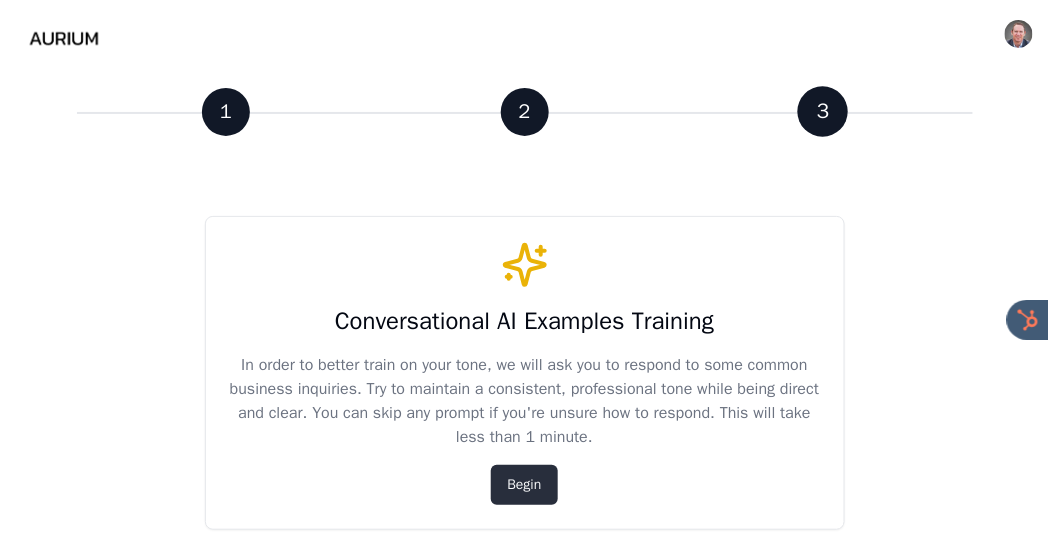click on "Begin" at bounding box center [524, 485] 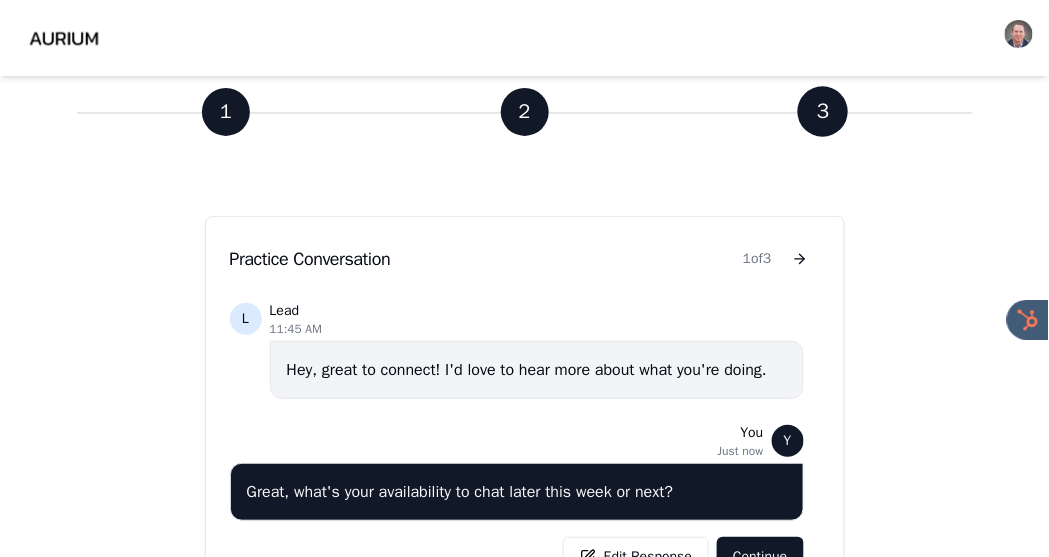 scroll, scrollTop: 364, scrollLeft: 0, axis: vertical 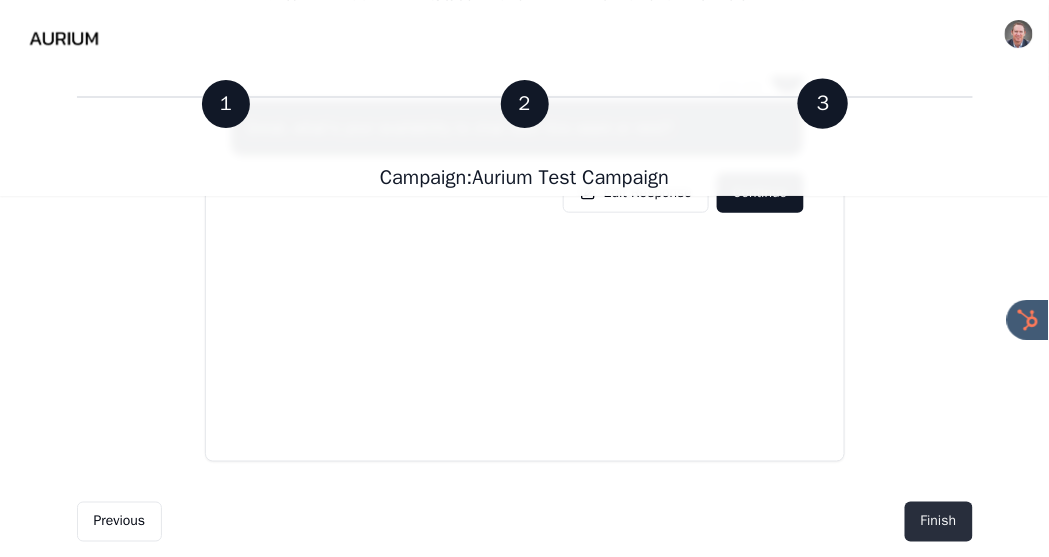 click on "Finish" at bounding box center (939, 522) 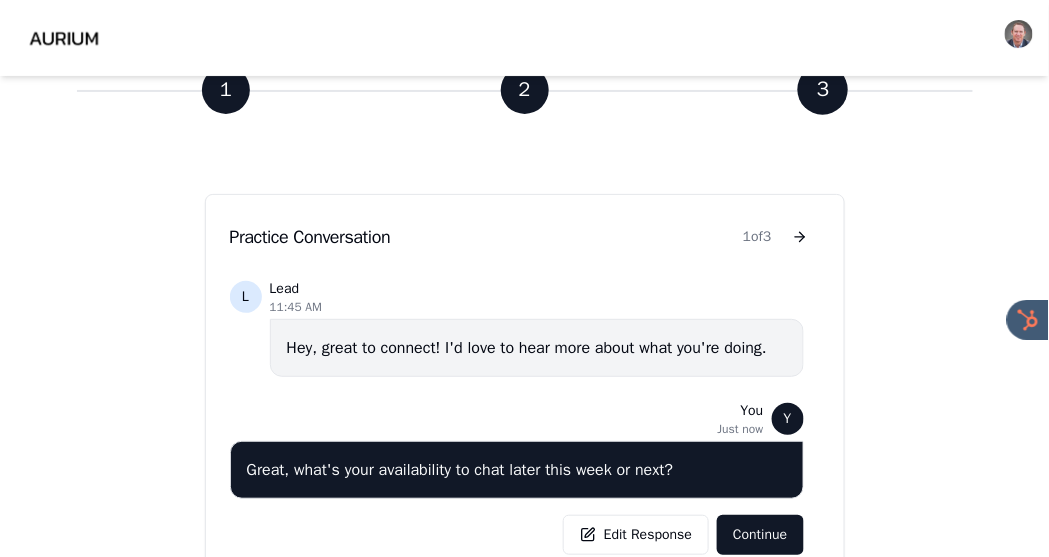 scroll, scrollTop: 21, scrollLeft: 0, axis: vertical 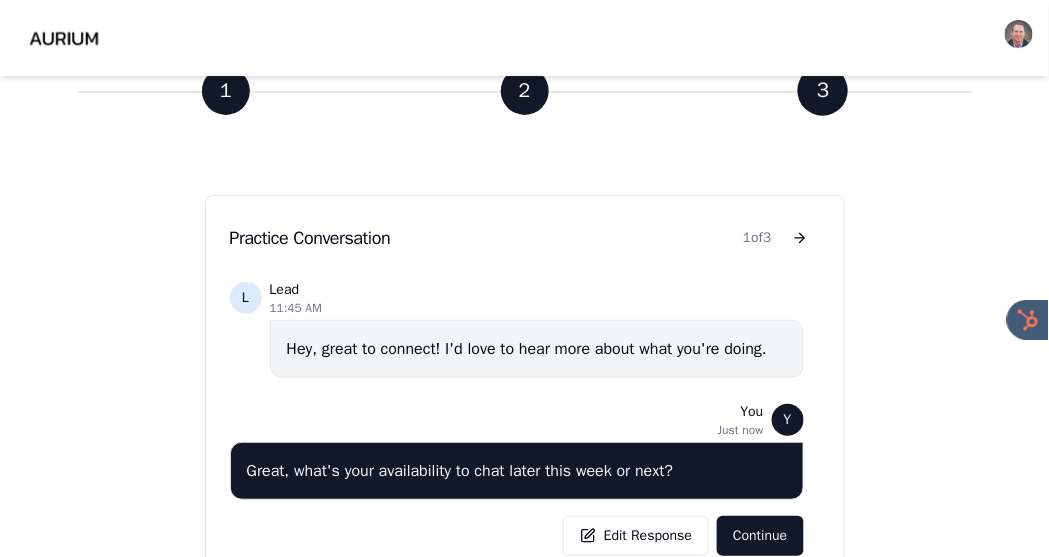 click on "Hey, great to connect! I'd love to hear more about what you're doing." at bounding box center (537, 349) 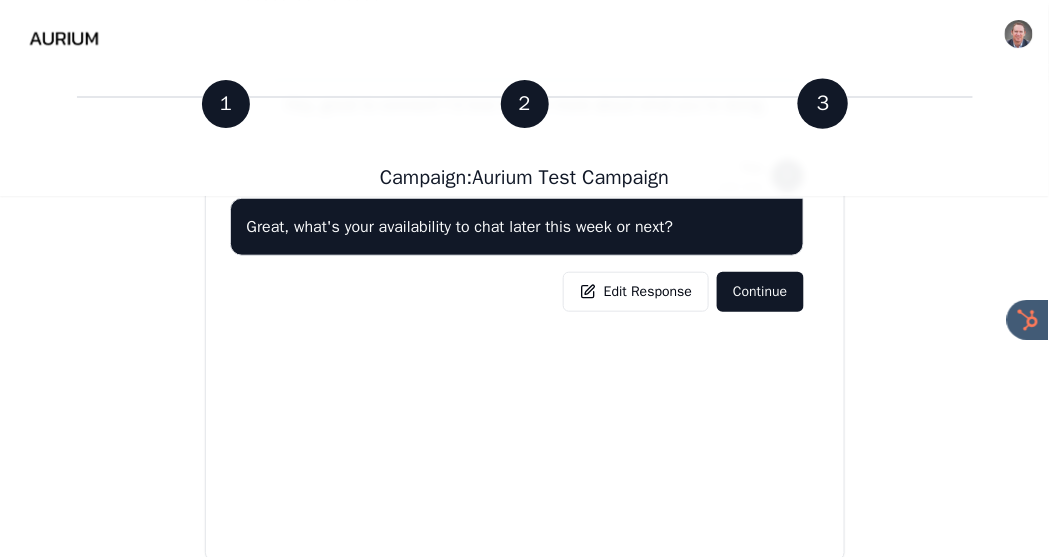 scroll, scrollTop: 246, scrollLeft: 0, axis: vertical 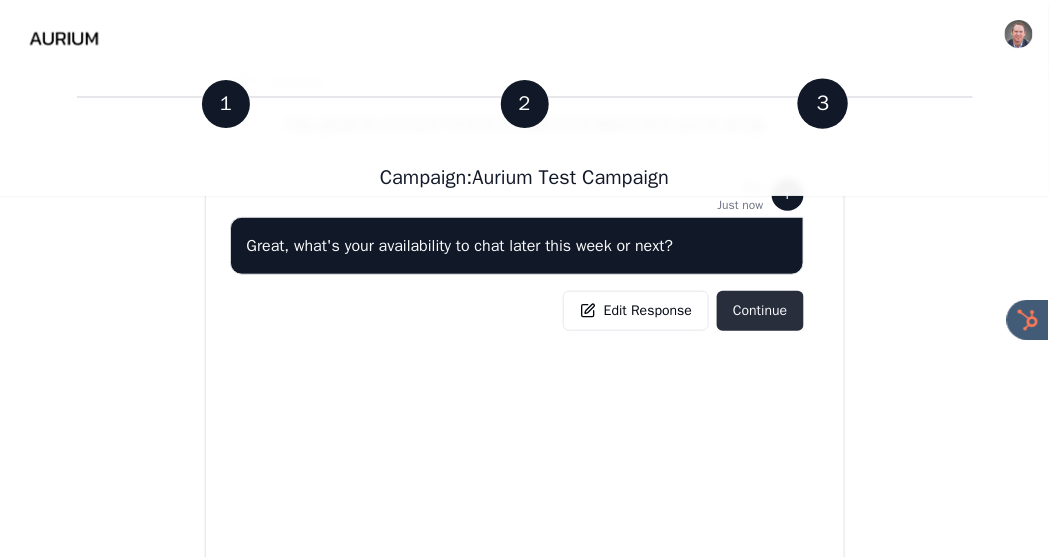 click on "Continue" at bounding box center (760, 311) 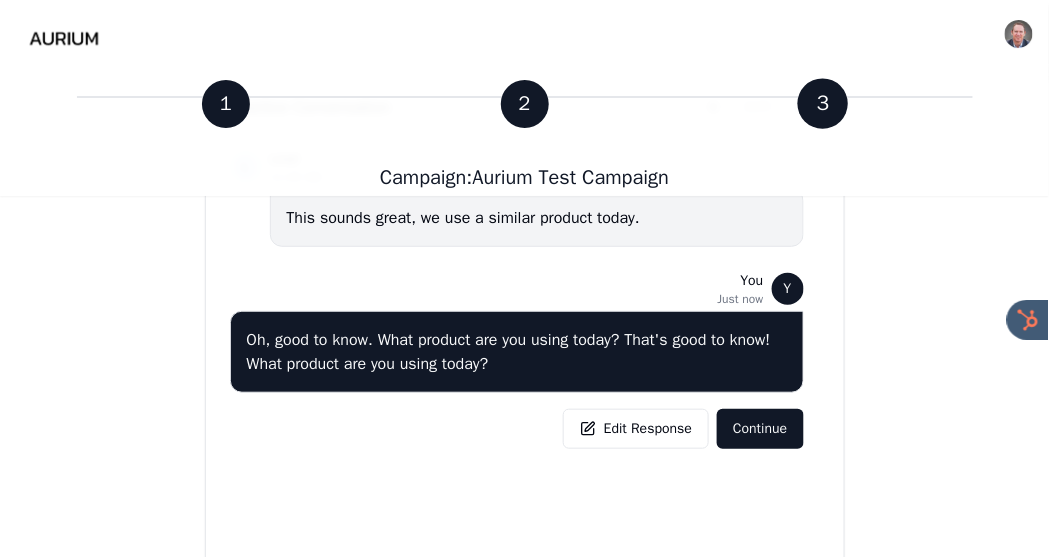 scroll, scrollTop: 155, scrollLeft: 0, axis: vertical 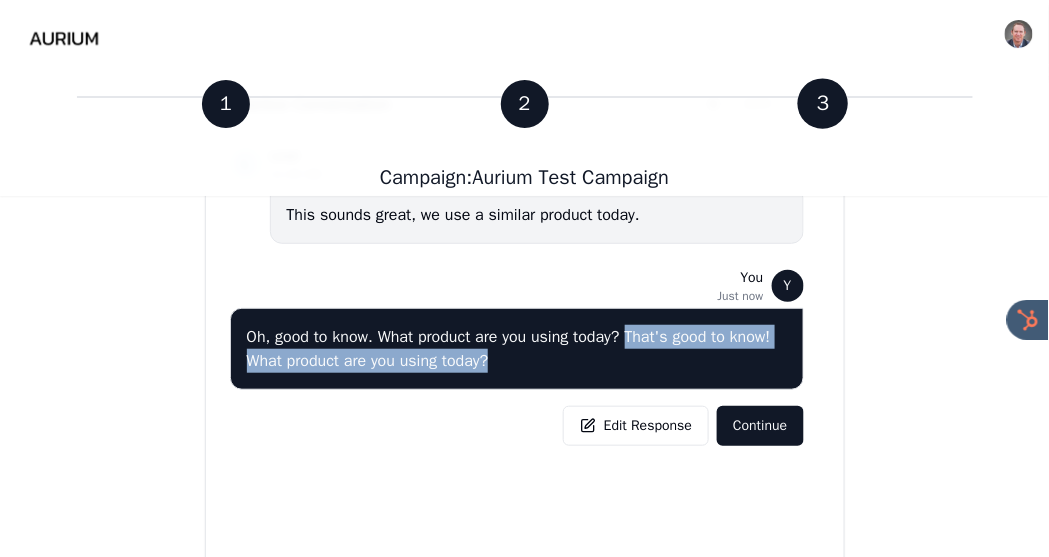 drag, startPoint x: 637, startPoint y: 333, endPoint x: 661, endPoint y: 348, distance: 28.301943 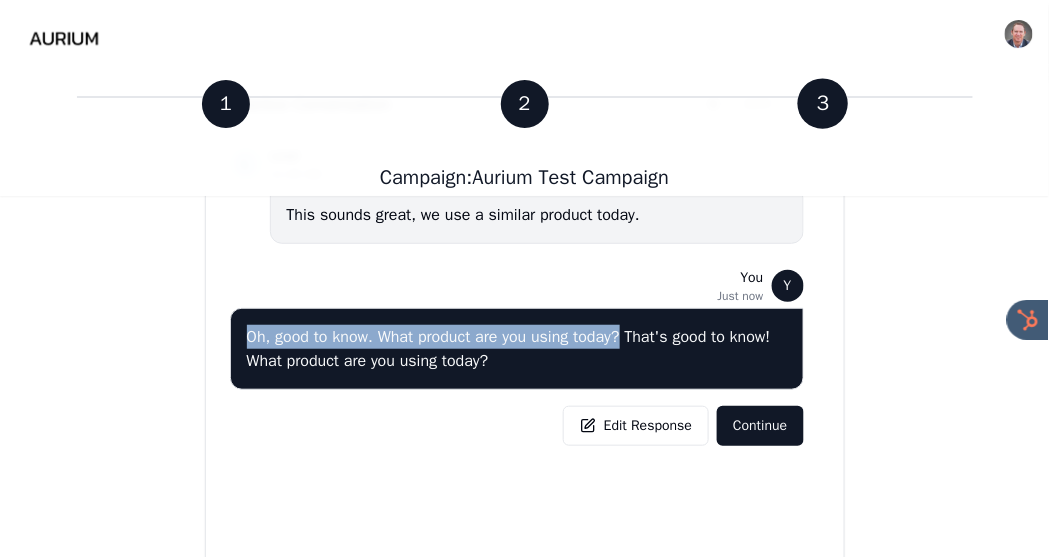 drag, startPoint x: 636, startPoint y: 333, endPoint x: 278, endPoint y: 313, distance: 358.55823 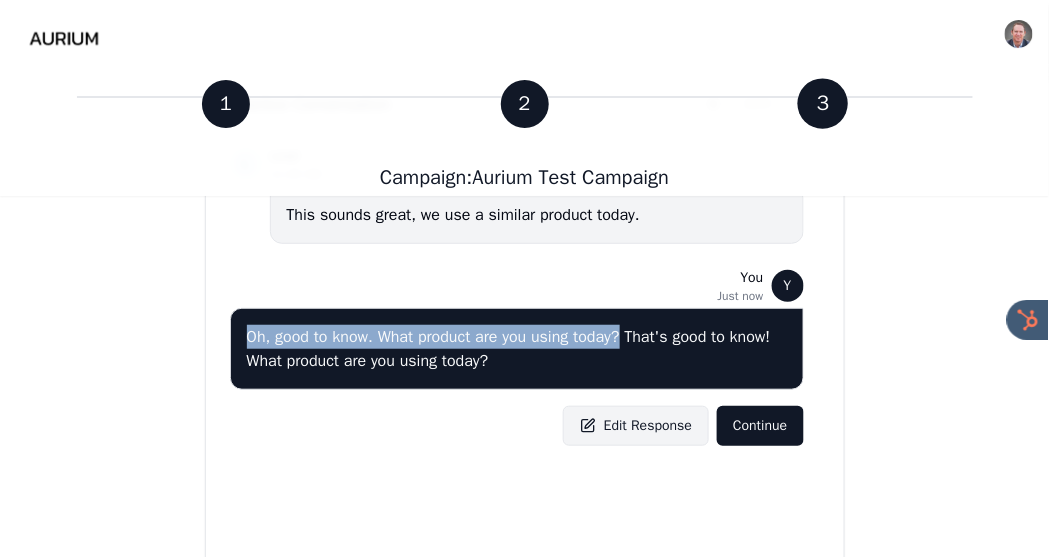 click on "Edit Response" at bounding box center (636, 426) 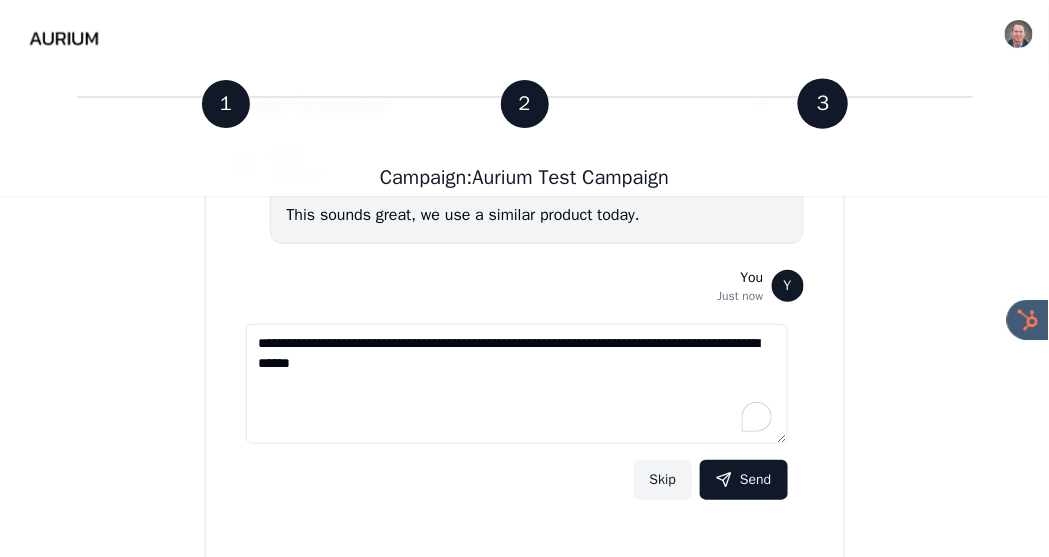drag, startPoint x: 600, startPoint y: 340, endPoint x: 244, endPoint y: 329, distance: 356.1699 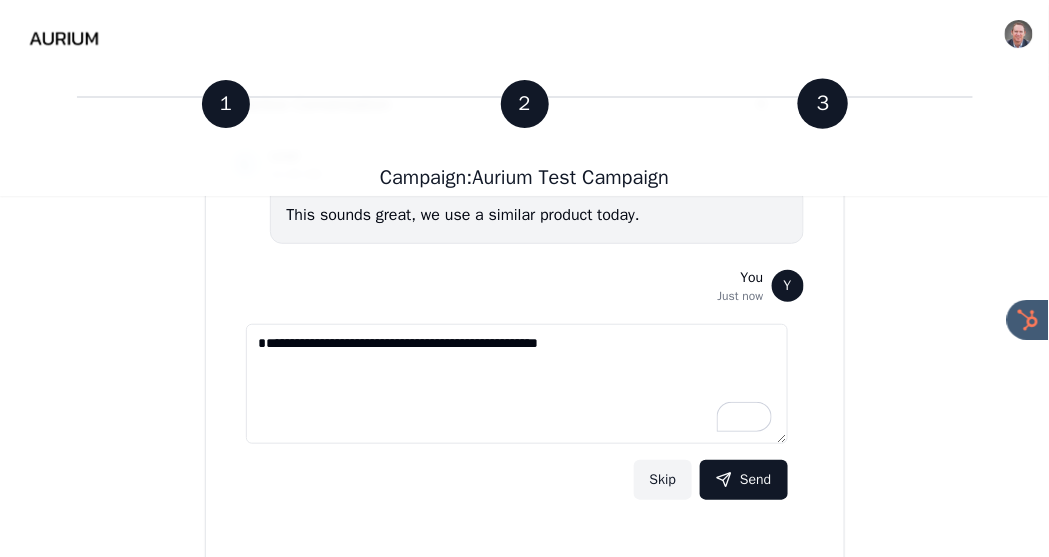 click on "**********" at bounding box center (517, 384) 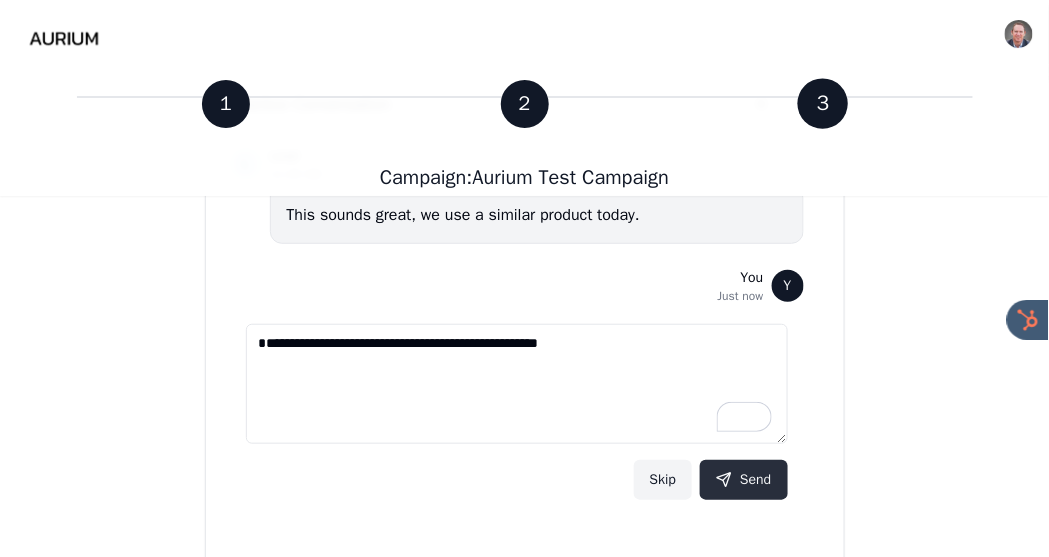 type on "**********" 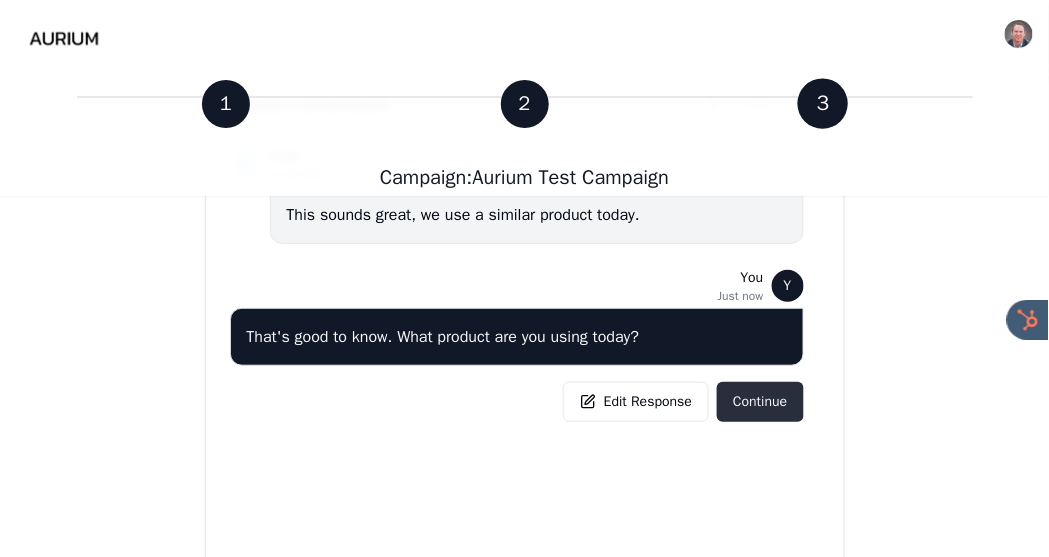 click on "Continue" at bounding box center [760, 402] 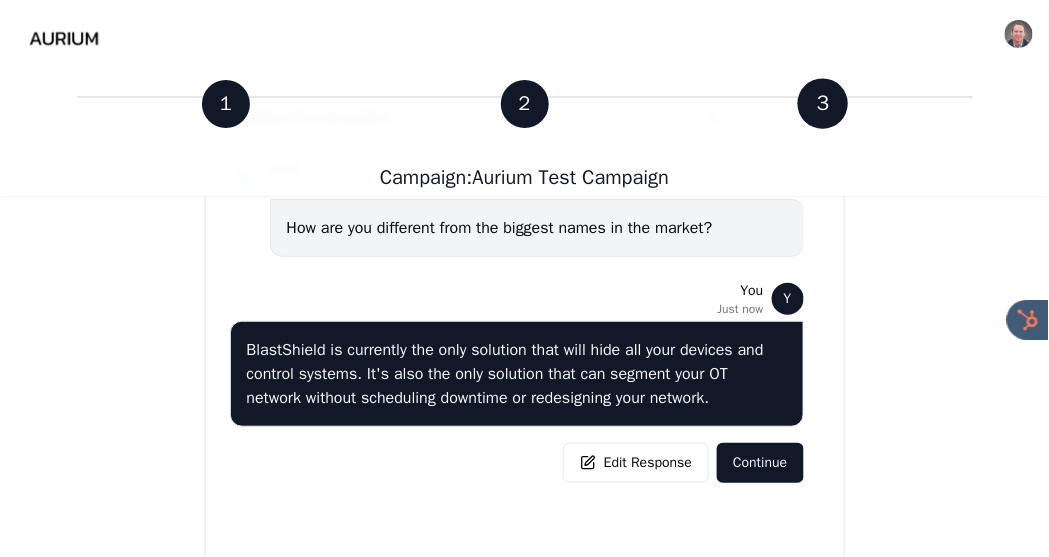 scroll, scrollTop: 134, scrollLeft: 0, axis: vertical 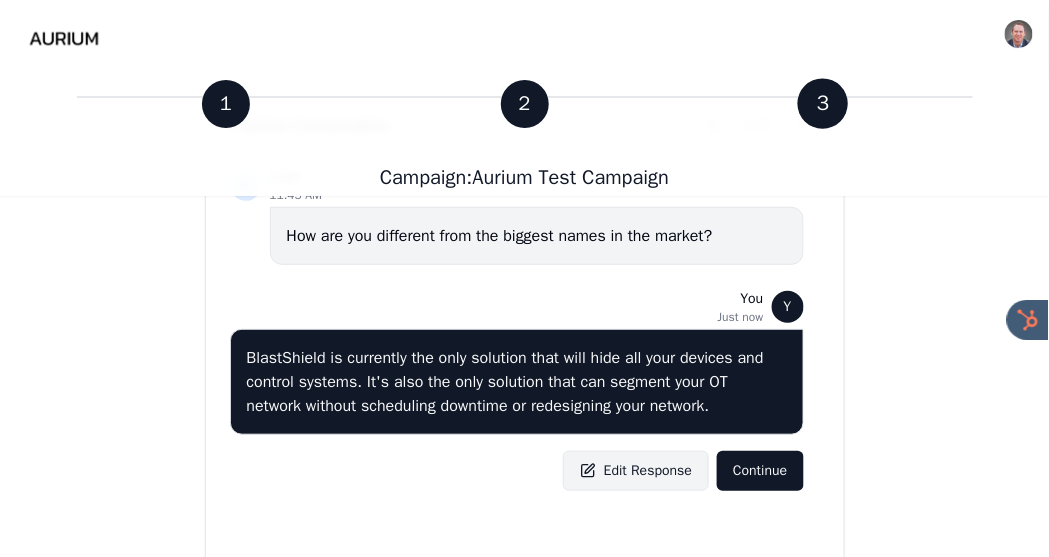 click on "Edit Response" at bounding box center (636, 471) 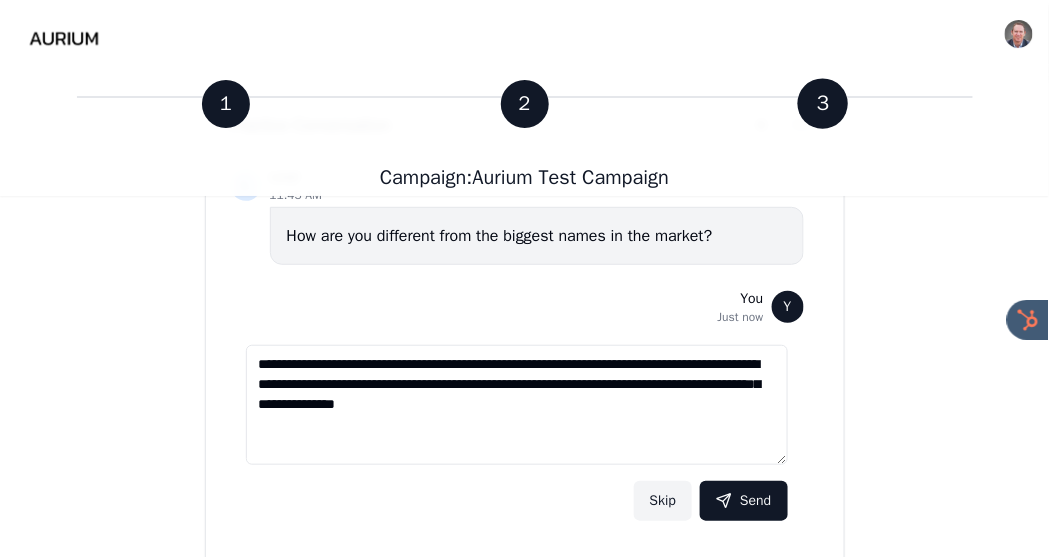 click on "**********" at bounding box center [517, 405] 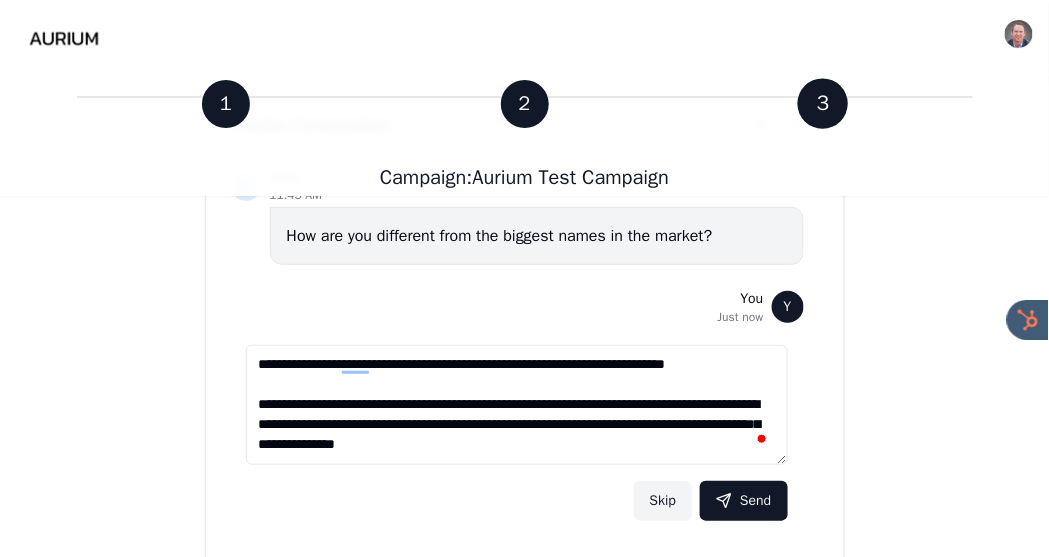 click on "**********" at bounding box center (517, 405) 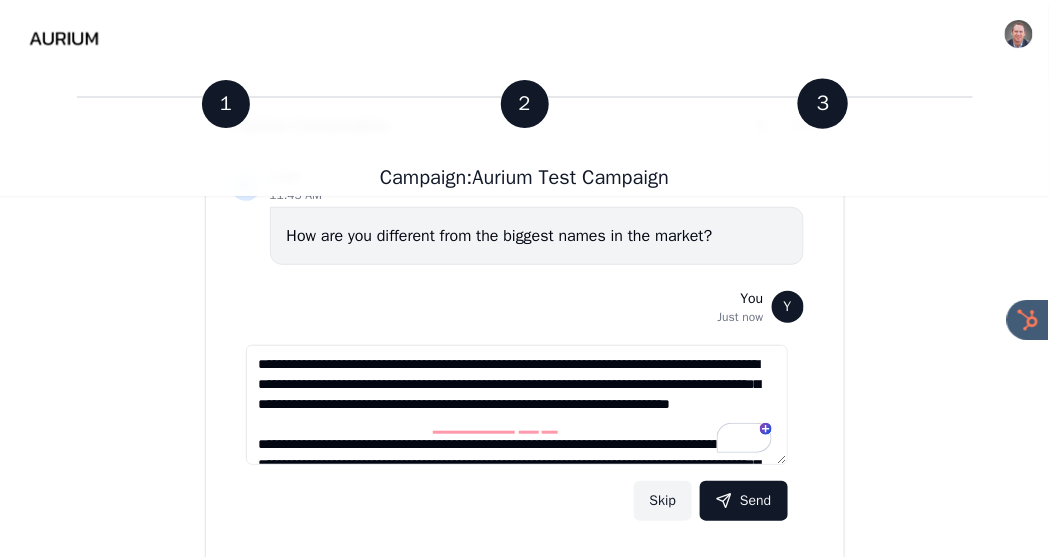 drag, startPoint x: 374, startPoint y: 423, endPoint x: 260, endPoint y: 424, distance: 114.00439 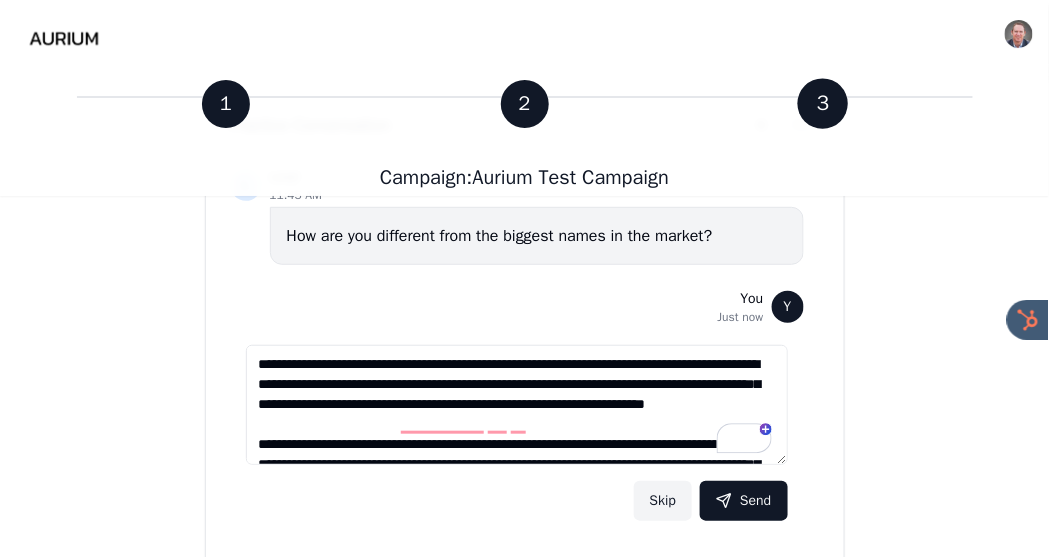 click on "**********" at bounding box center (517, 405) 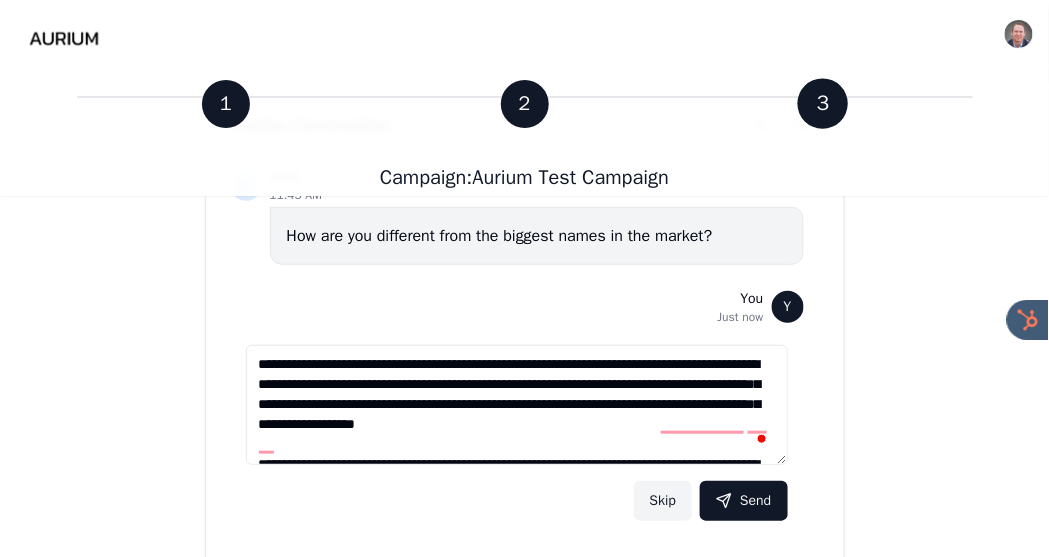 click on "**********" at bounding box center (517, 405) 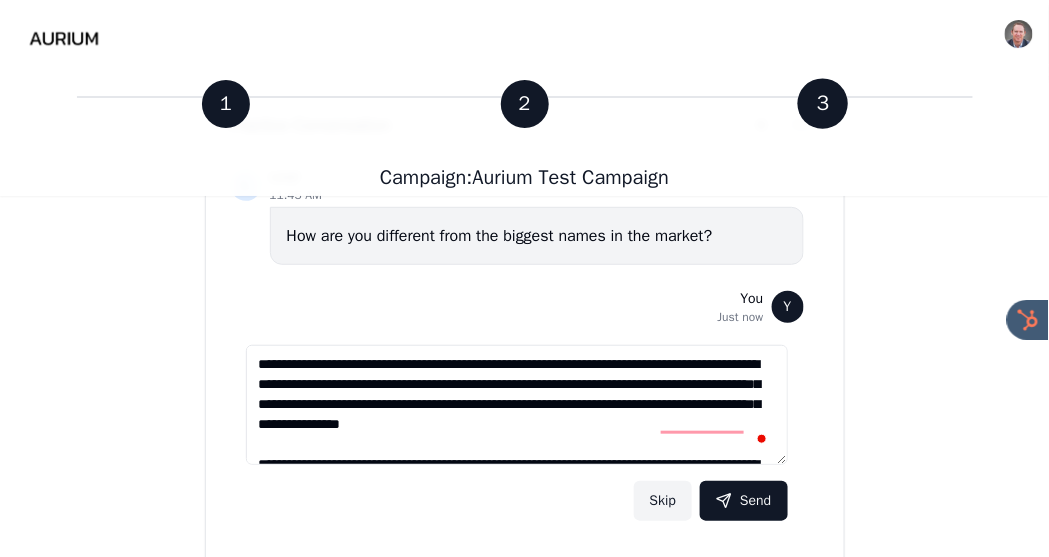 scroll, scrollTop: 16, scrollLeft: 0, axis: vertical 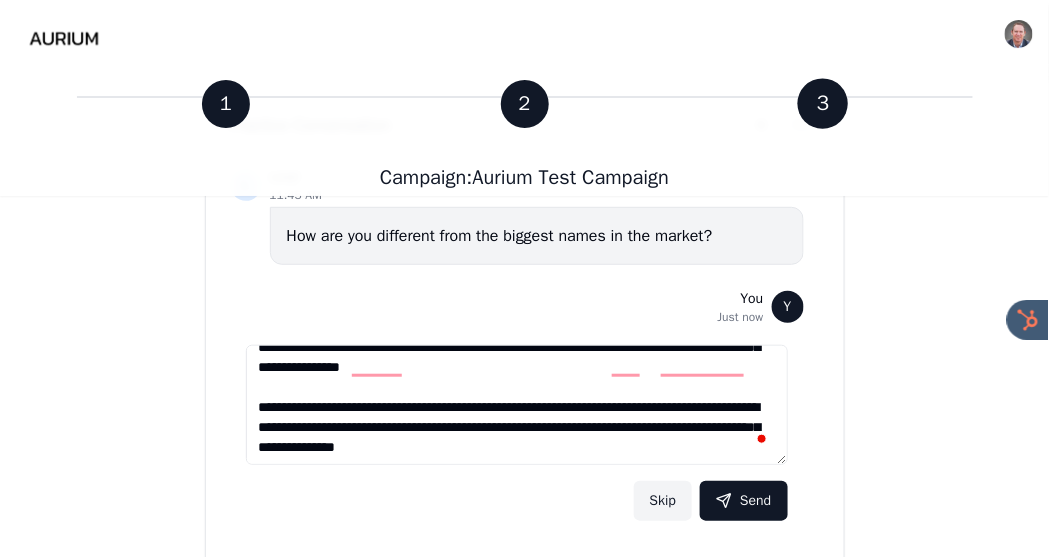 drag, startPoint x: 647, startPoint y: 446, endPoint x: 318, endPoint y: 415, distance: 330.45724 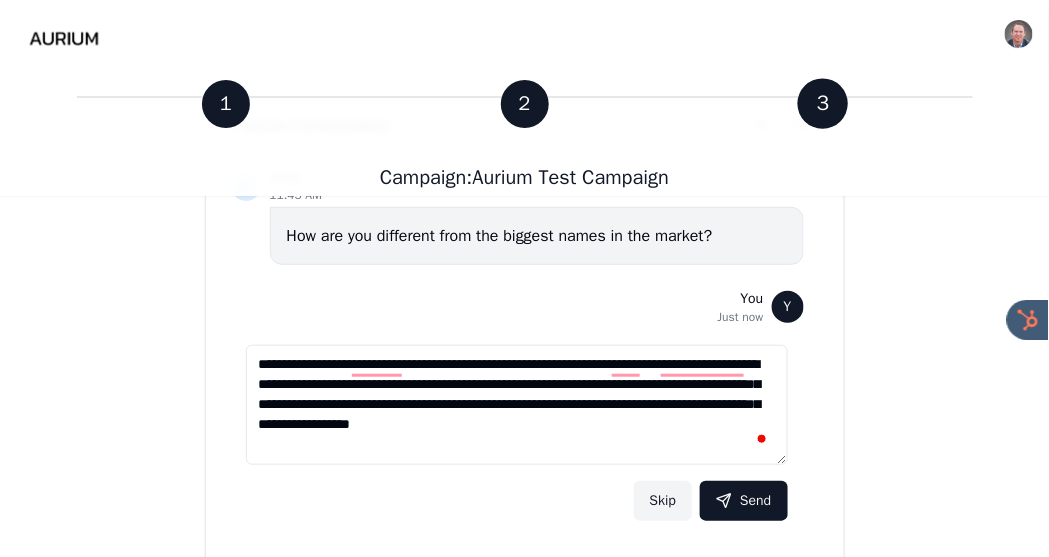 scroll, scrollTop: 7, scrollLeft: 0, axis: vertical 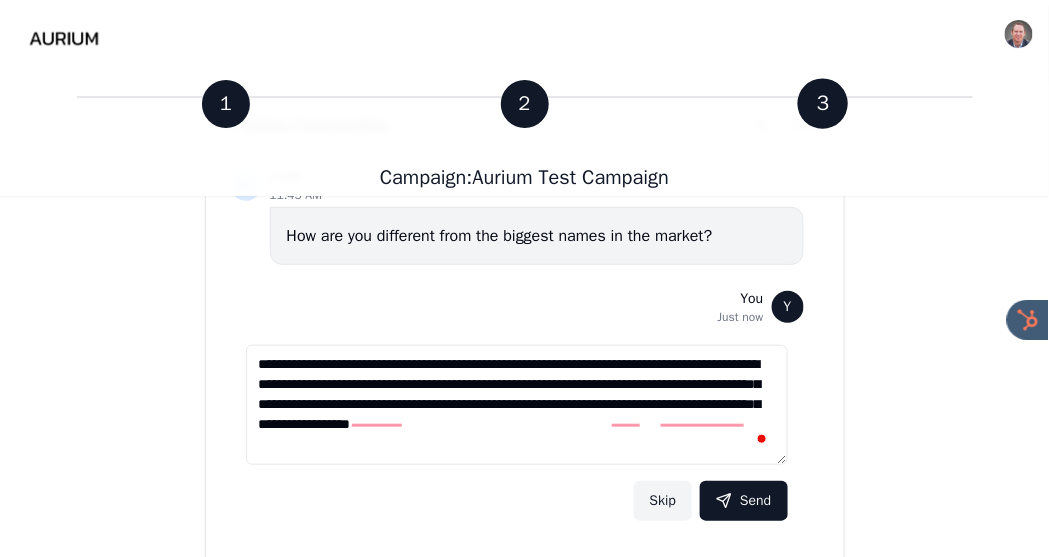 click on "**********" at bounding box center (517, 405) 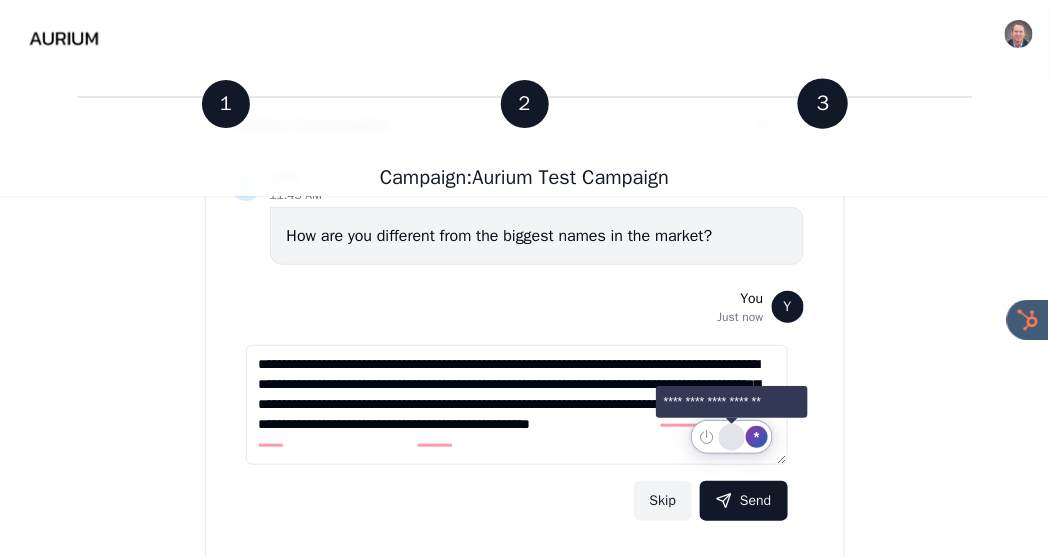 click 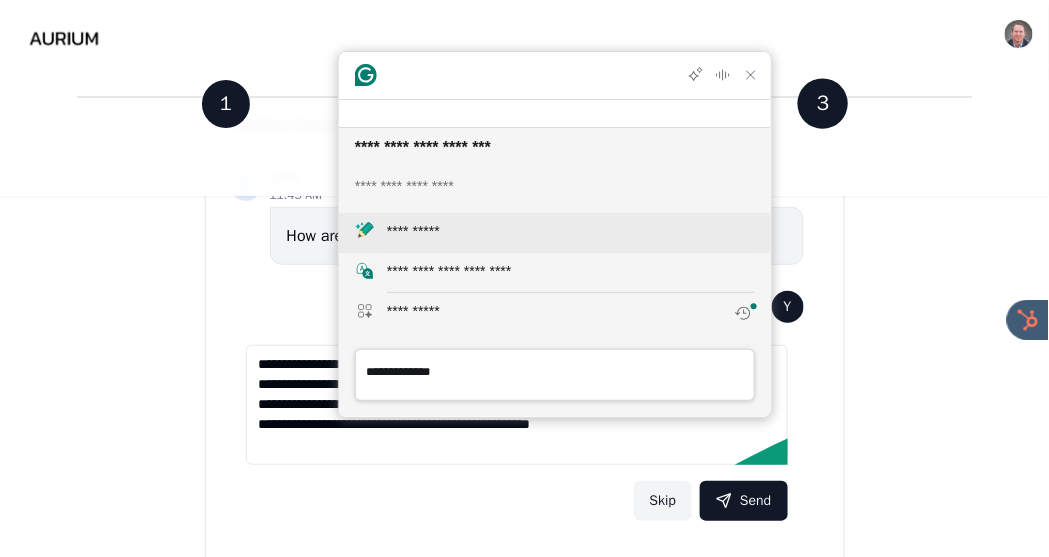 click on "**********" 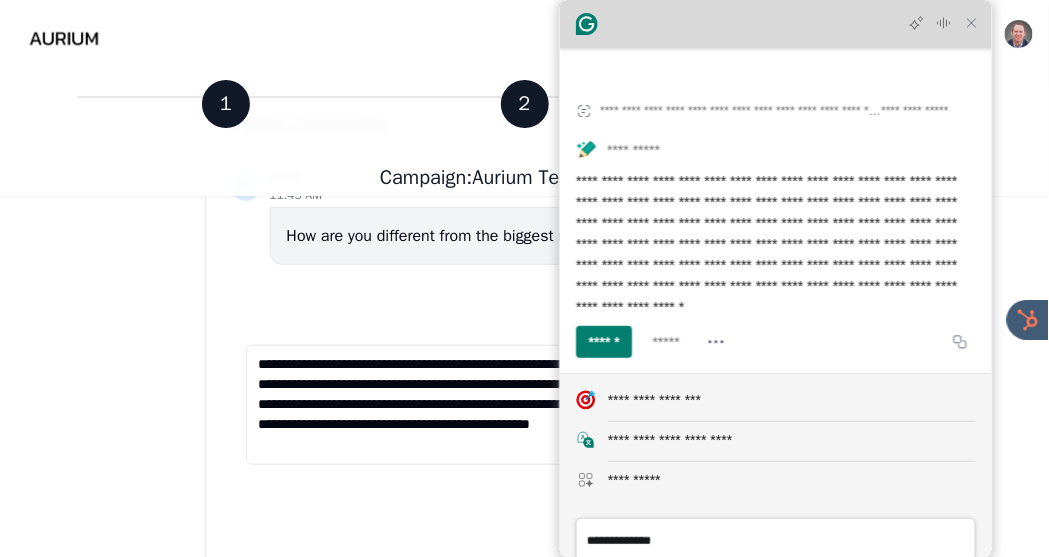 drag, startPoint x: 543, startPoint y: 19, endPoint x: 762, endPoint y: 19, distance: 219 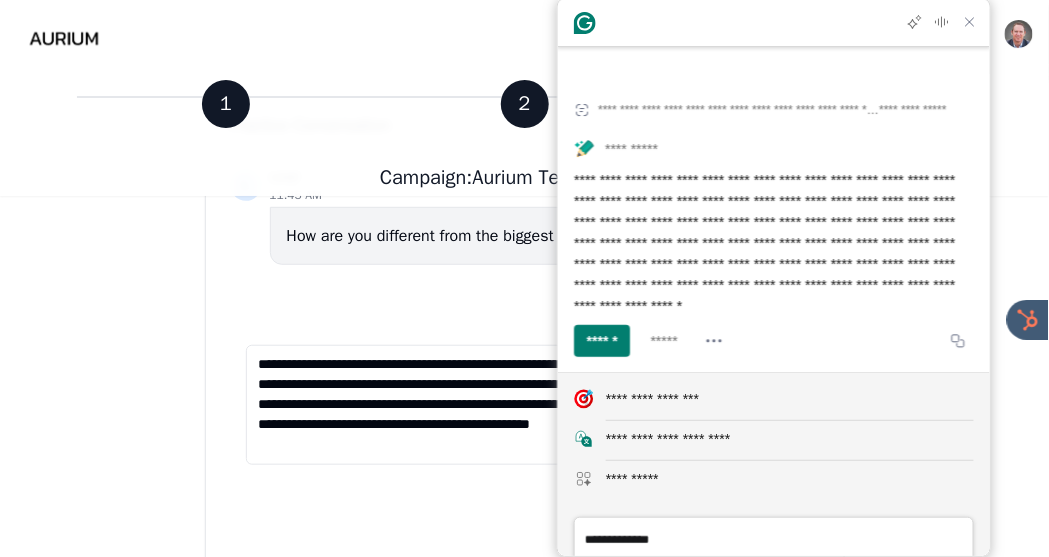 drag, startPoint x: 509, startPoint y: 442, endPoint x: 262, endPoint y: 352, distance: 262.8859 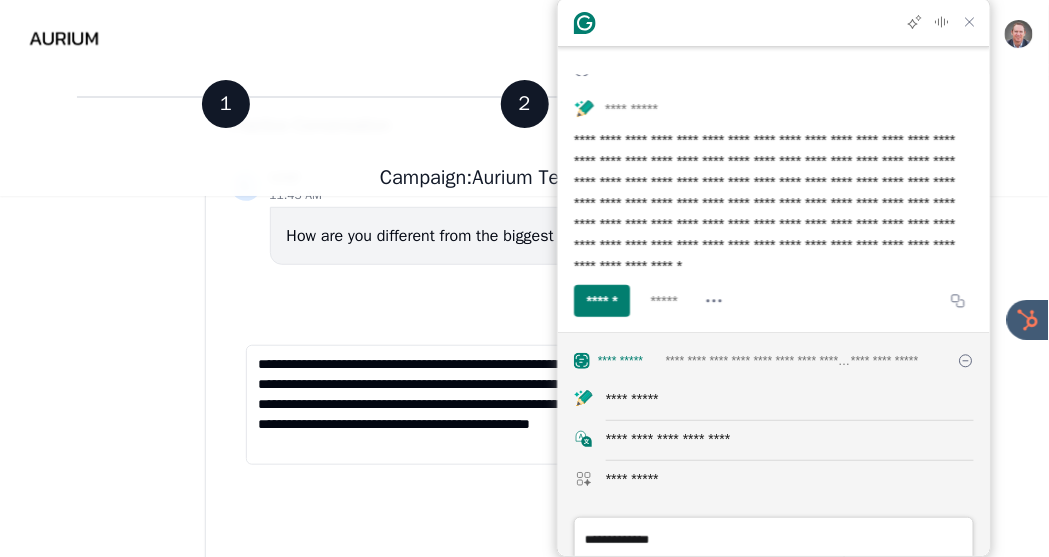 click on "**********" 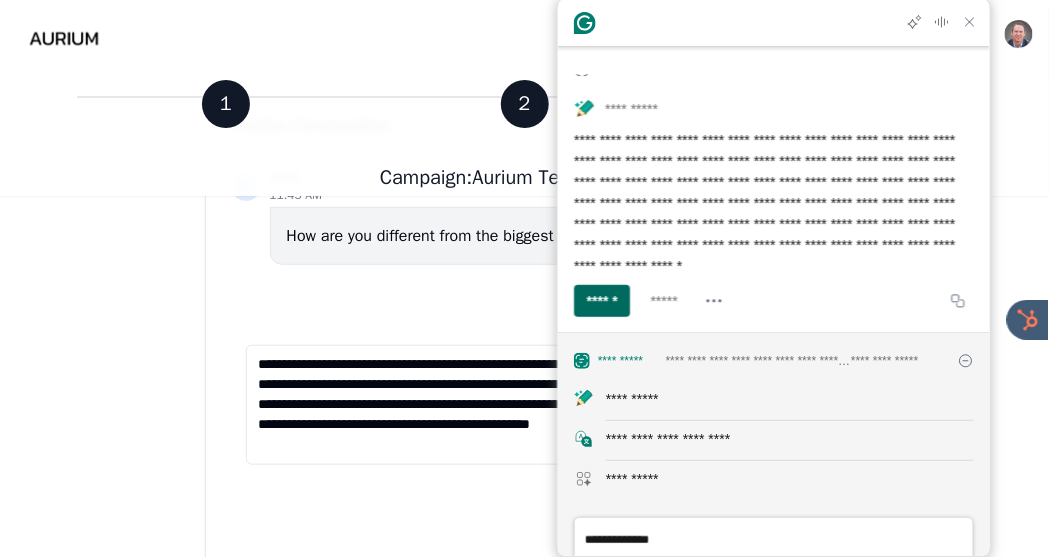 click on "******" 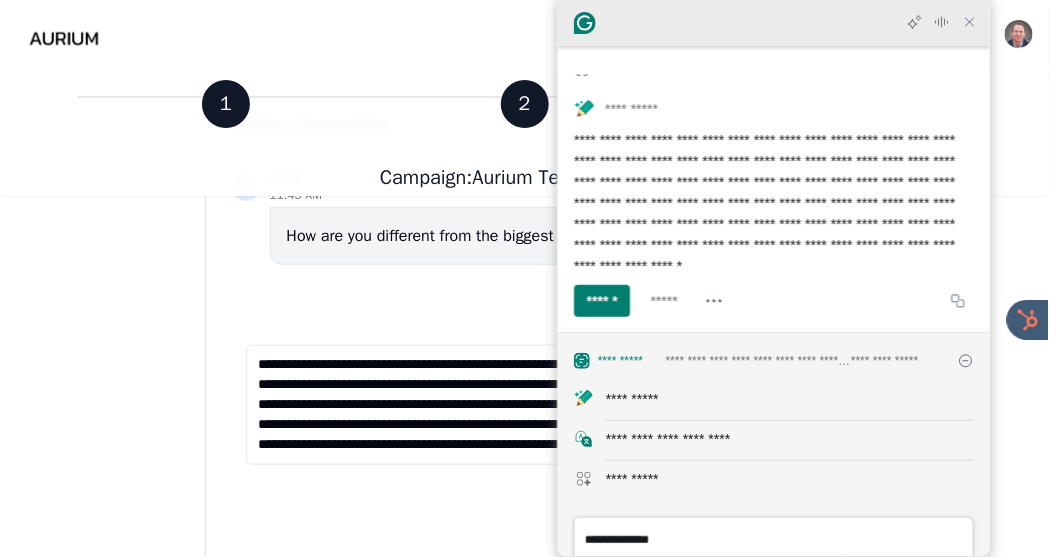 click 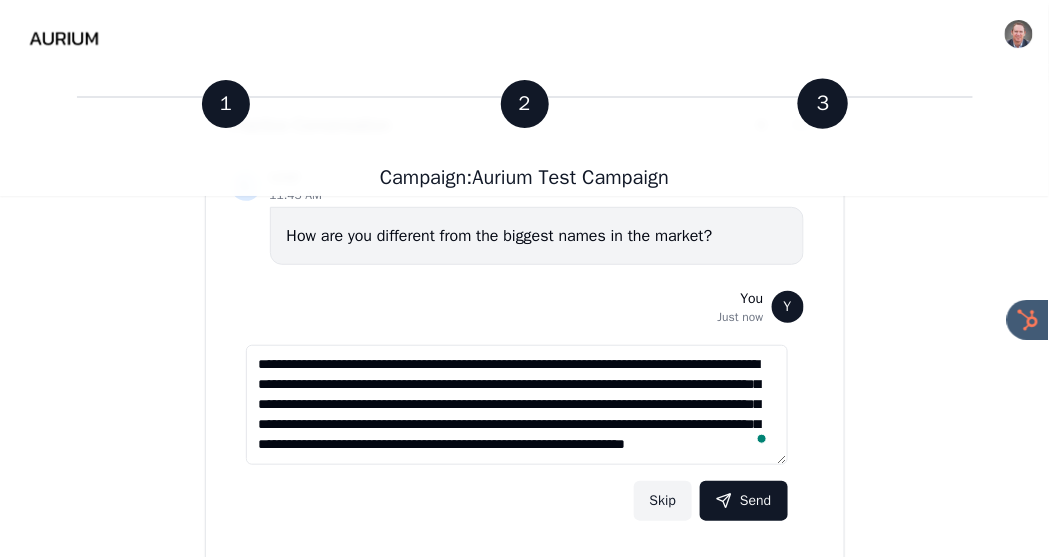 drag, startPoint x: 415, startPoint y: 383, endPoint x: 245, endPoint y: 384, distance: 170.00294 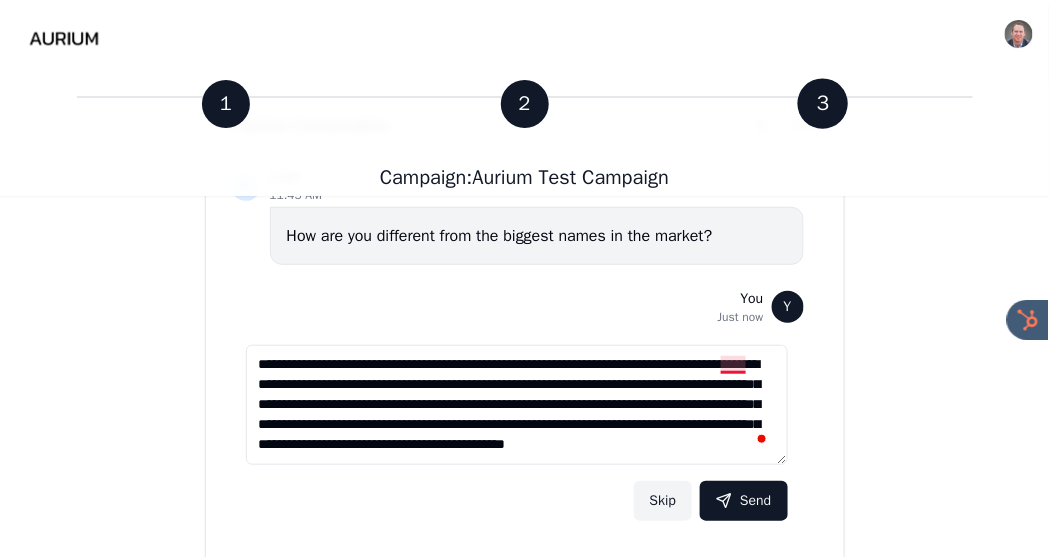 click on "**********" at bounding box center [517, 405] 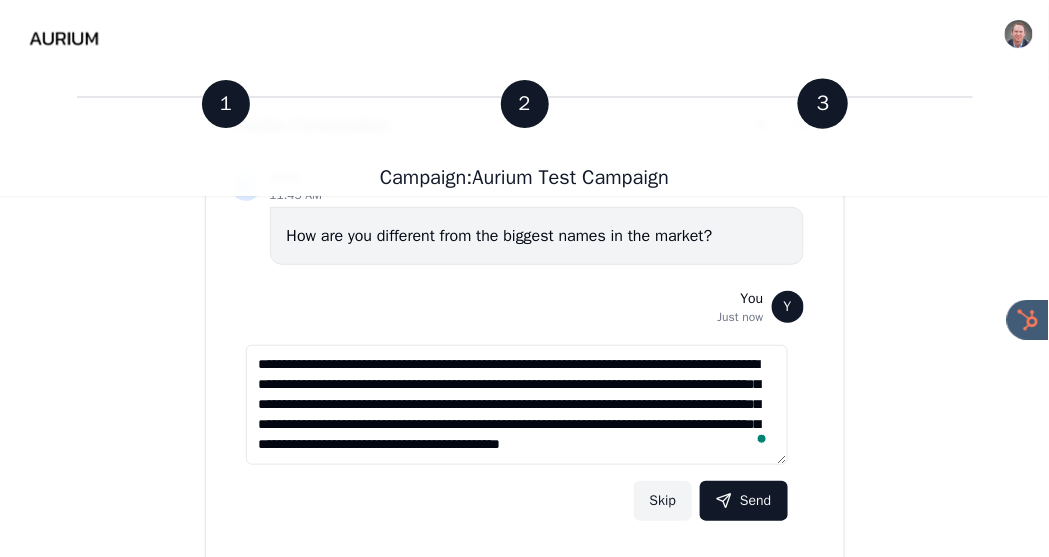 scroll, scrollTop: 28, scrollLeft: 0, axis: vertical 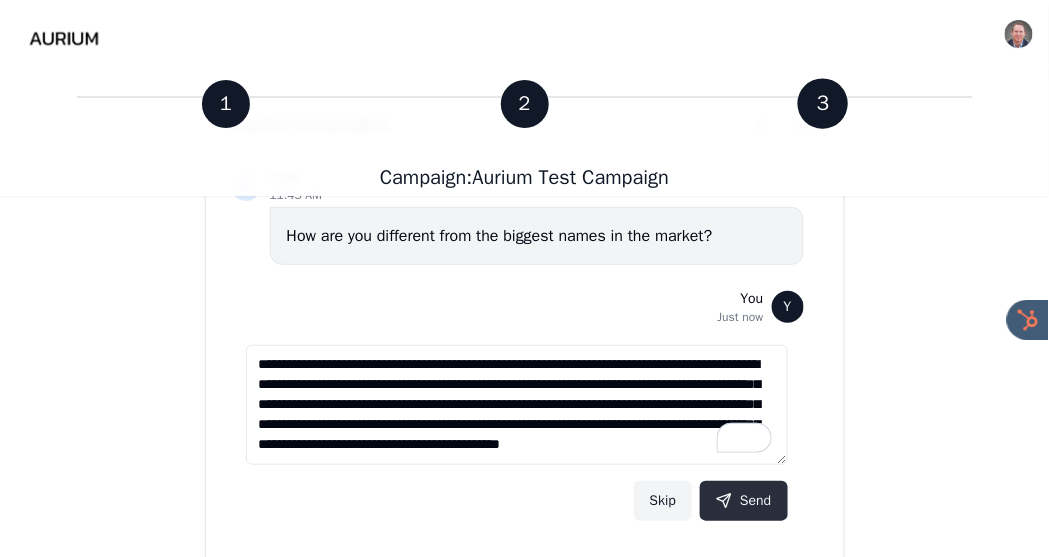 type on "**********" 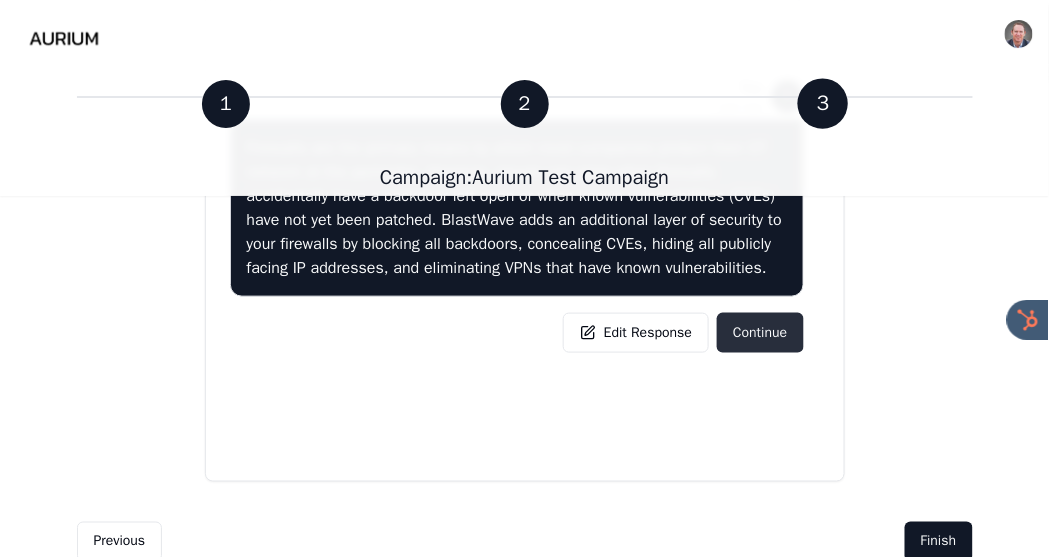 click on "Continue" at bounding box center (760, 333) 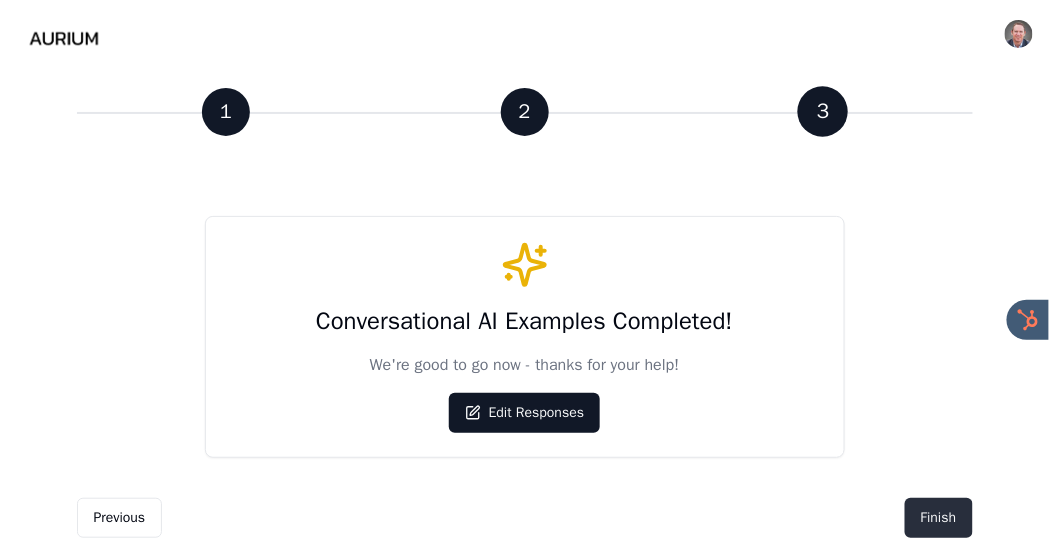 click on "Finish" at bounding box center (939, 518) 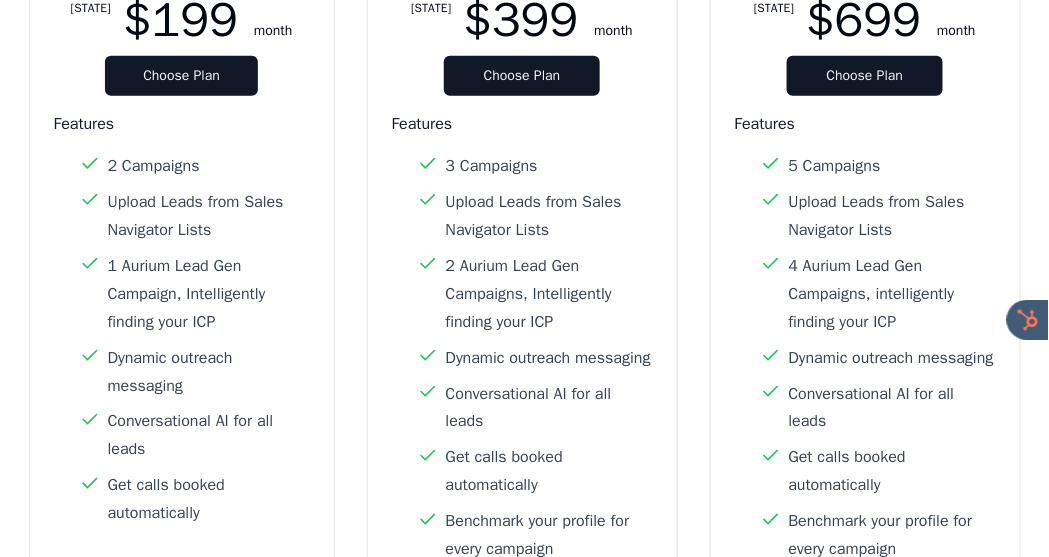 scroll, scrollTop: 0, scrollLeft: 0, axis: both 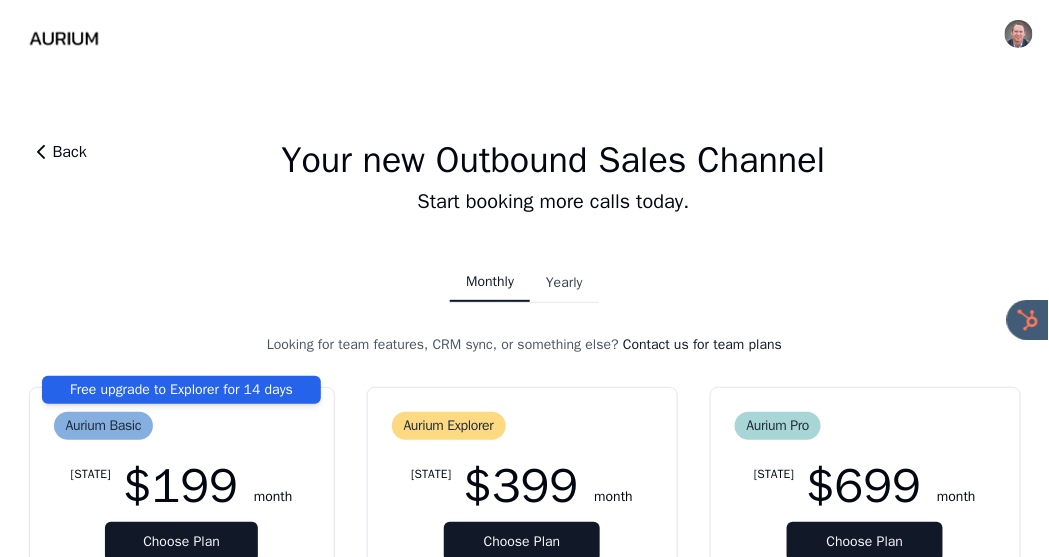 click at bounding box center (64, 38) 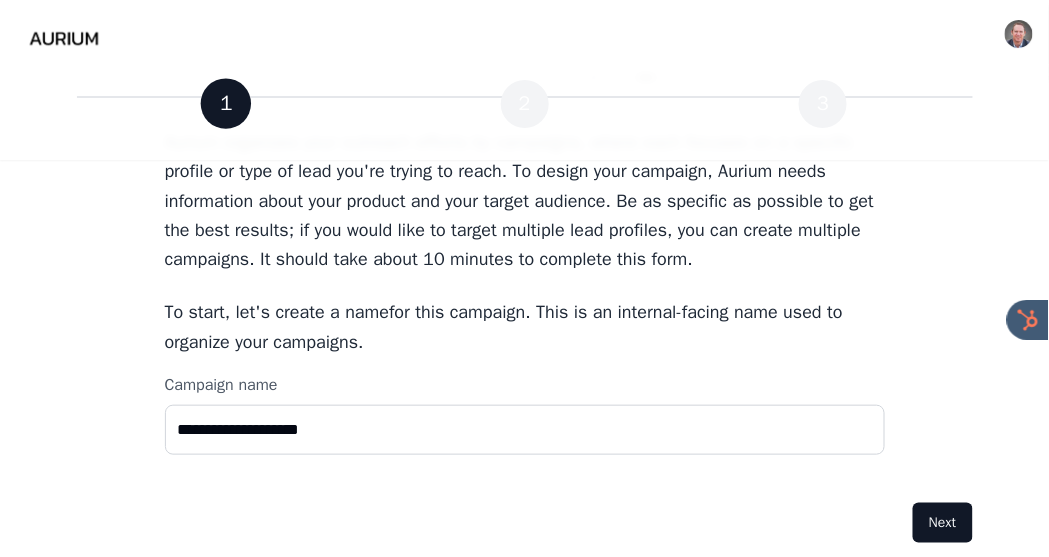 scroll, scrollTop: 0, scrollLeft: 0, axis: both 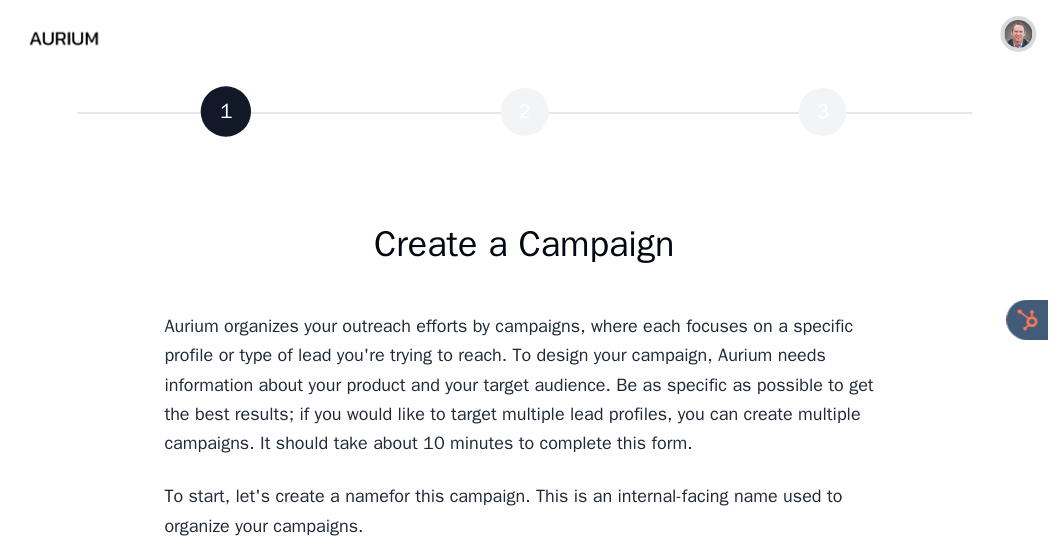 click at bounding box center (1019, 34) 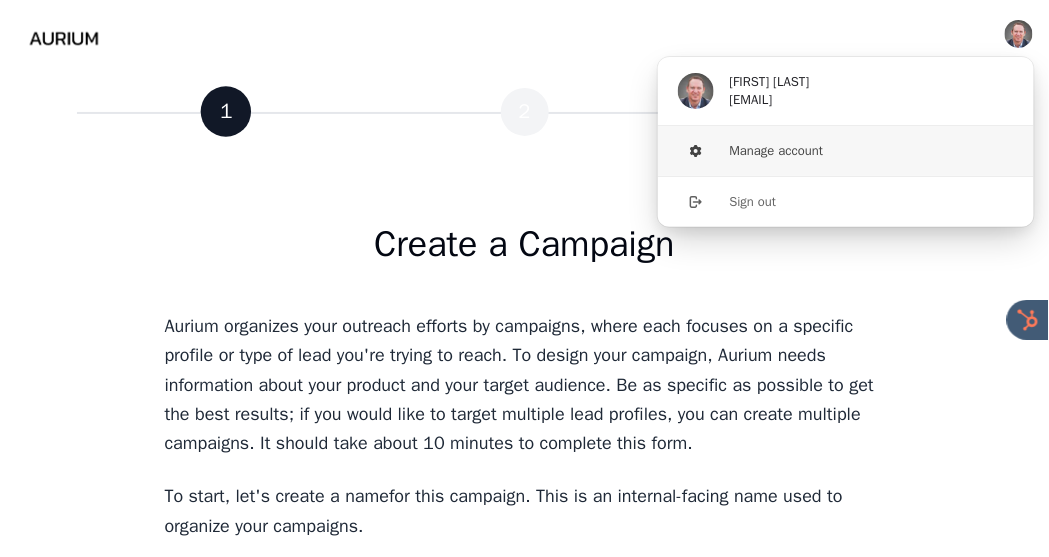 click on "Manage account" at bounding box center (846, 151) 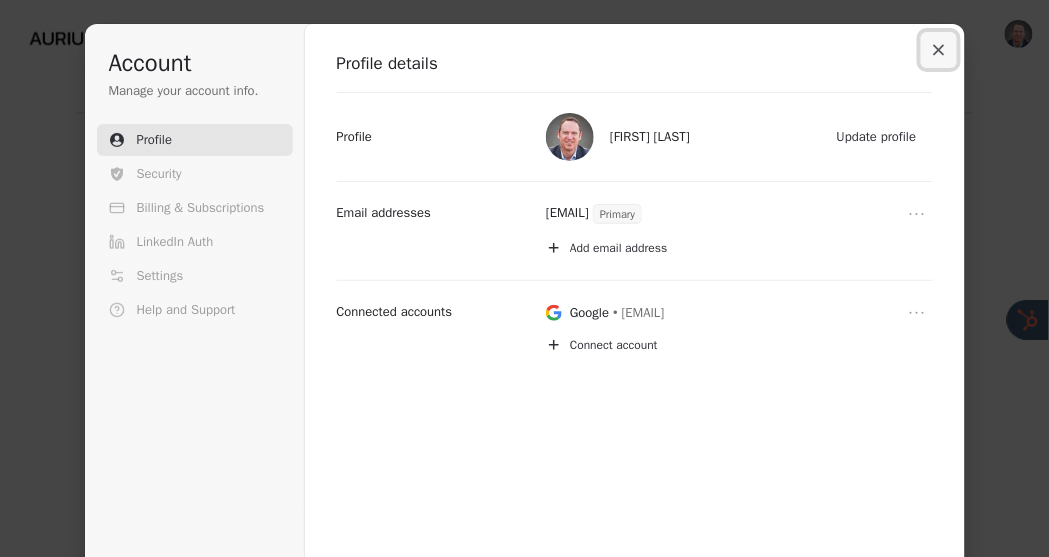click 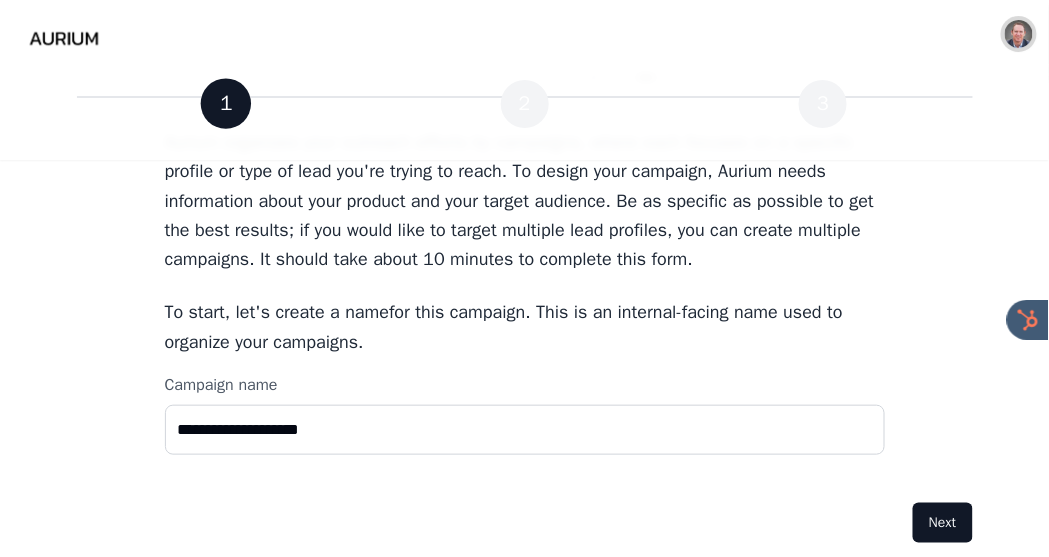 scroll, scrollTop: 0, scrollLeft: 0, axis: both 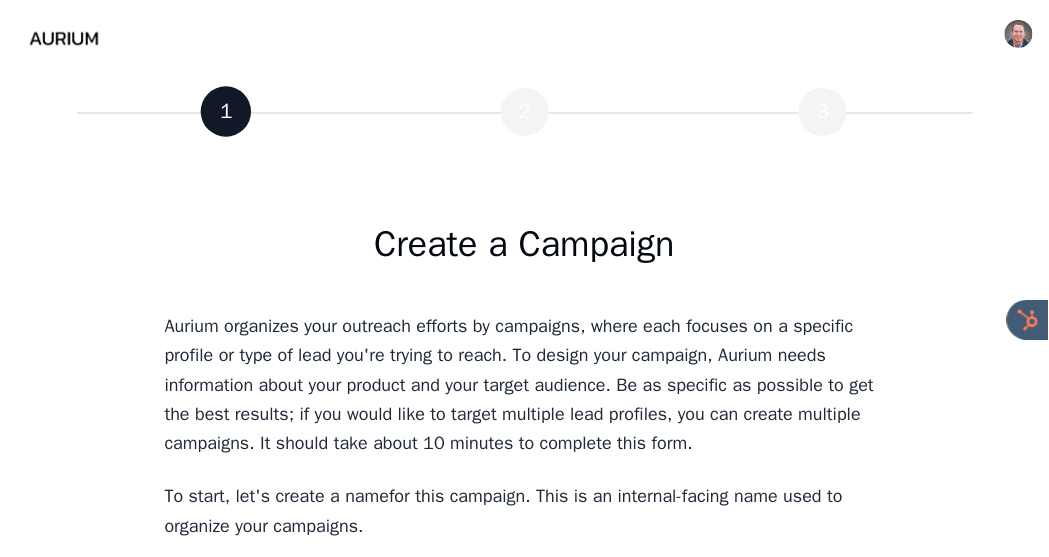 click at bounding box center [64, 38] 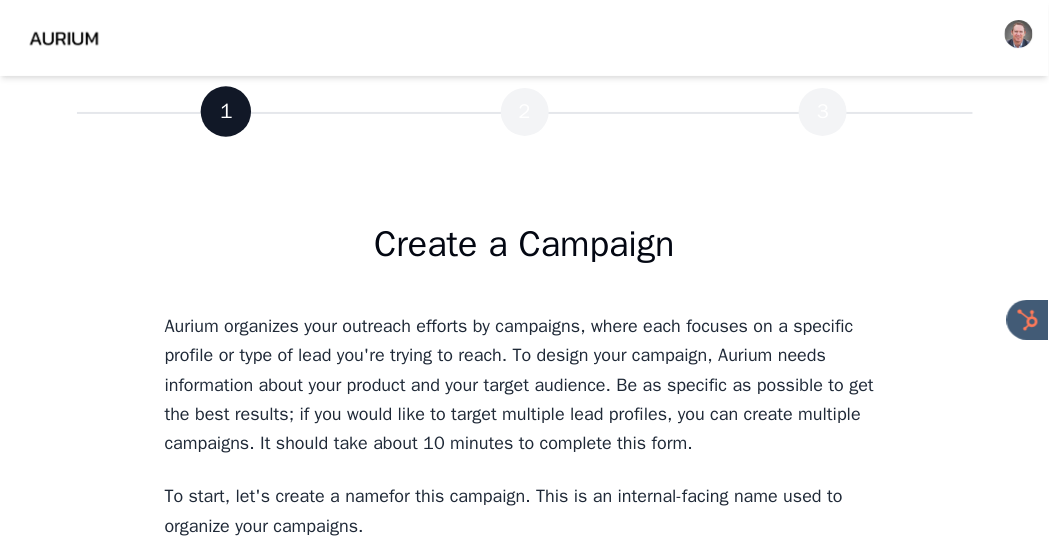 scroll, scrollTop: 184, scrollLeft: 0, axis: vertical 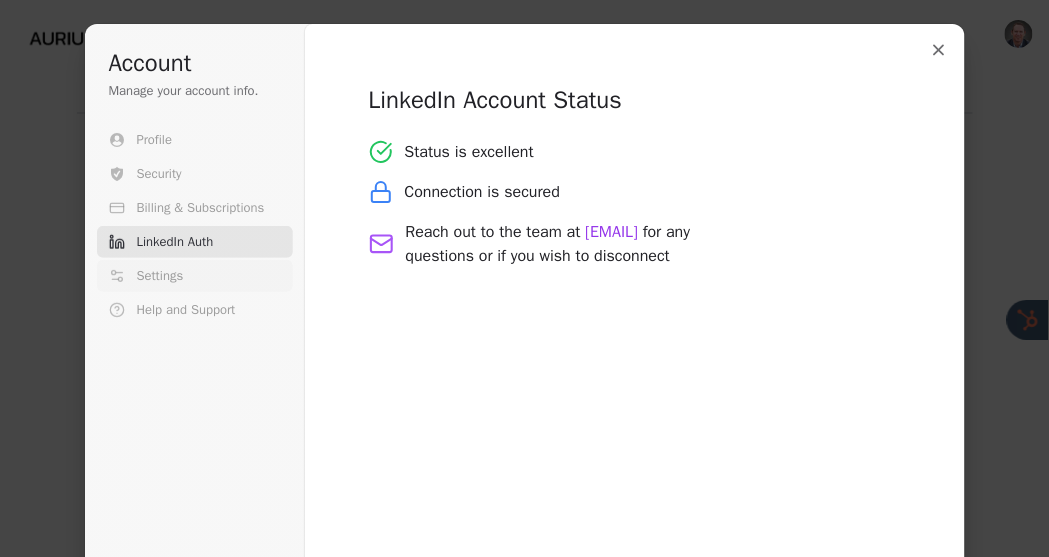 click on "Settings" at bounding box center (160, 276) 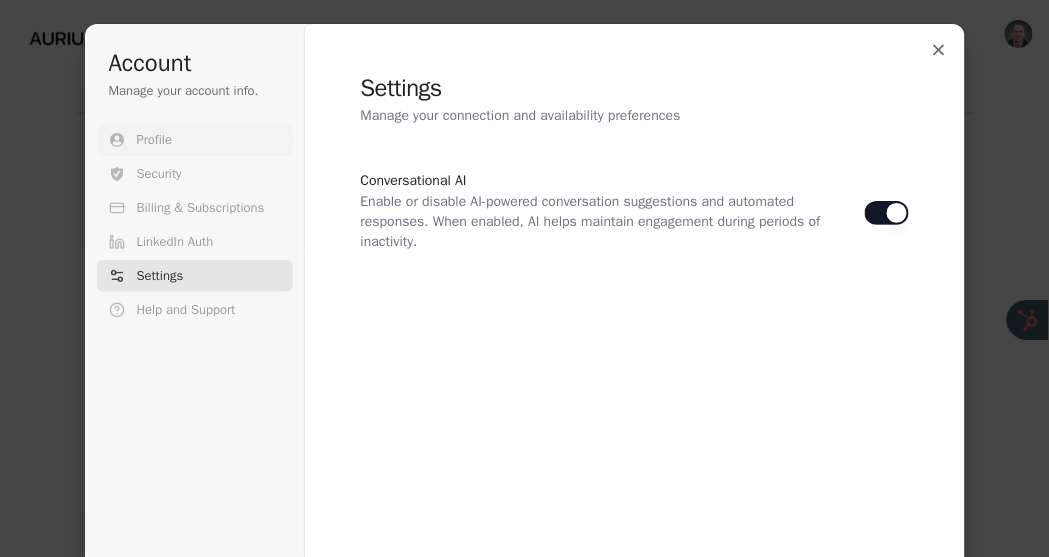 click on "Profile" at bounding box center (155, 140) 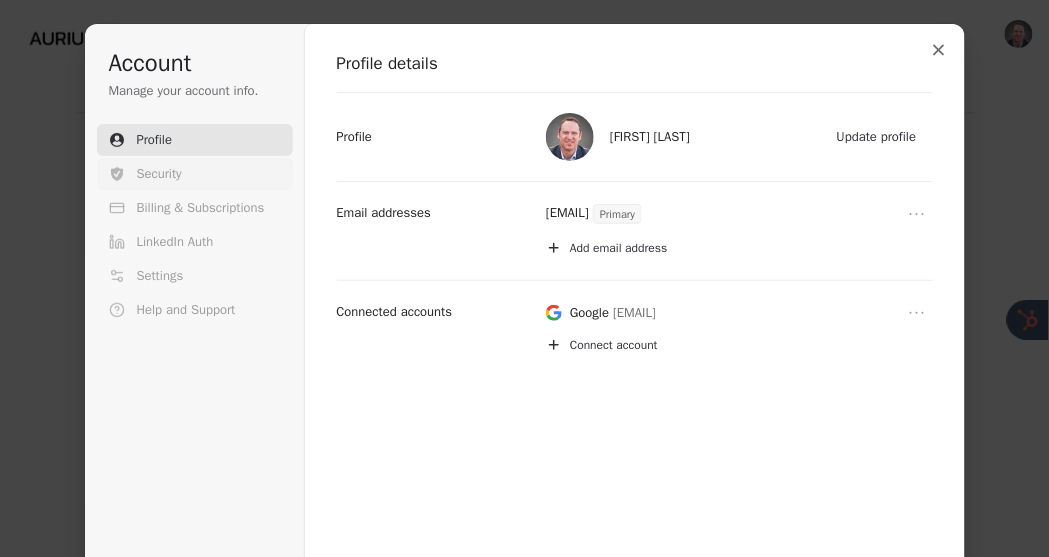 click on "Security" at bounding box center [159, 174] 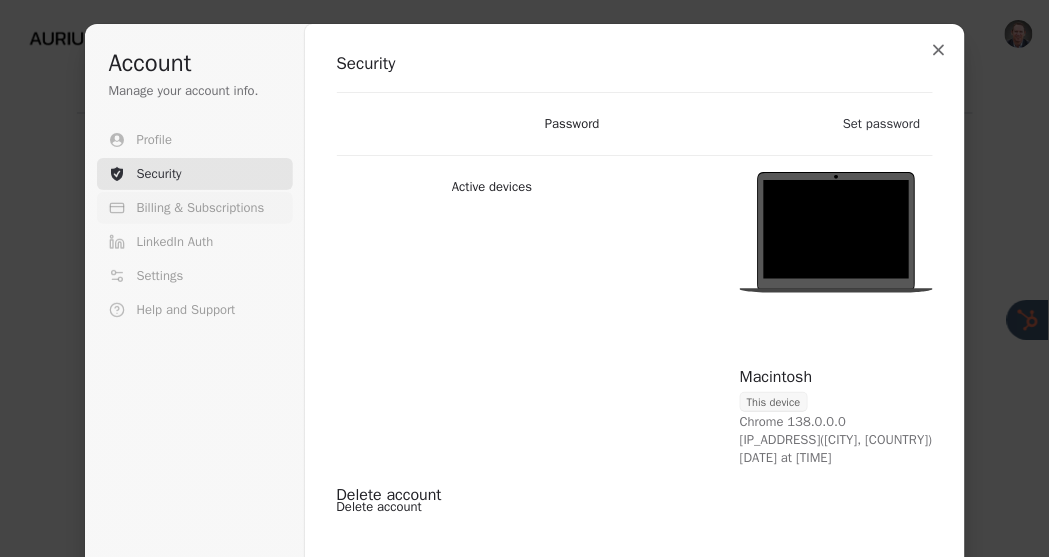click on "Billing & Subscriptions" at bounding box center (201, 208) 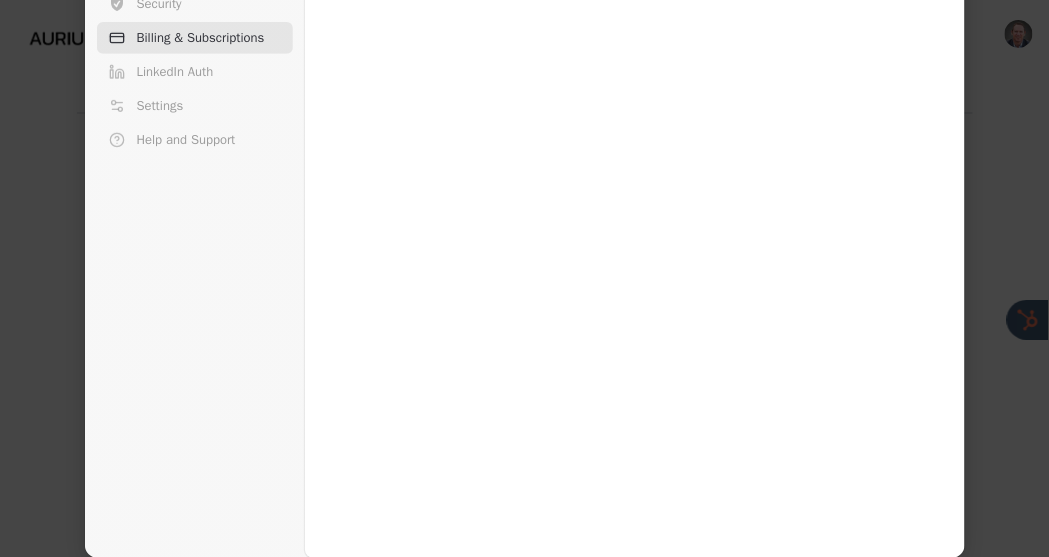 scroll, scrollTop: 0, scrollLeft: 0, axis: both 